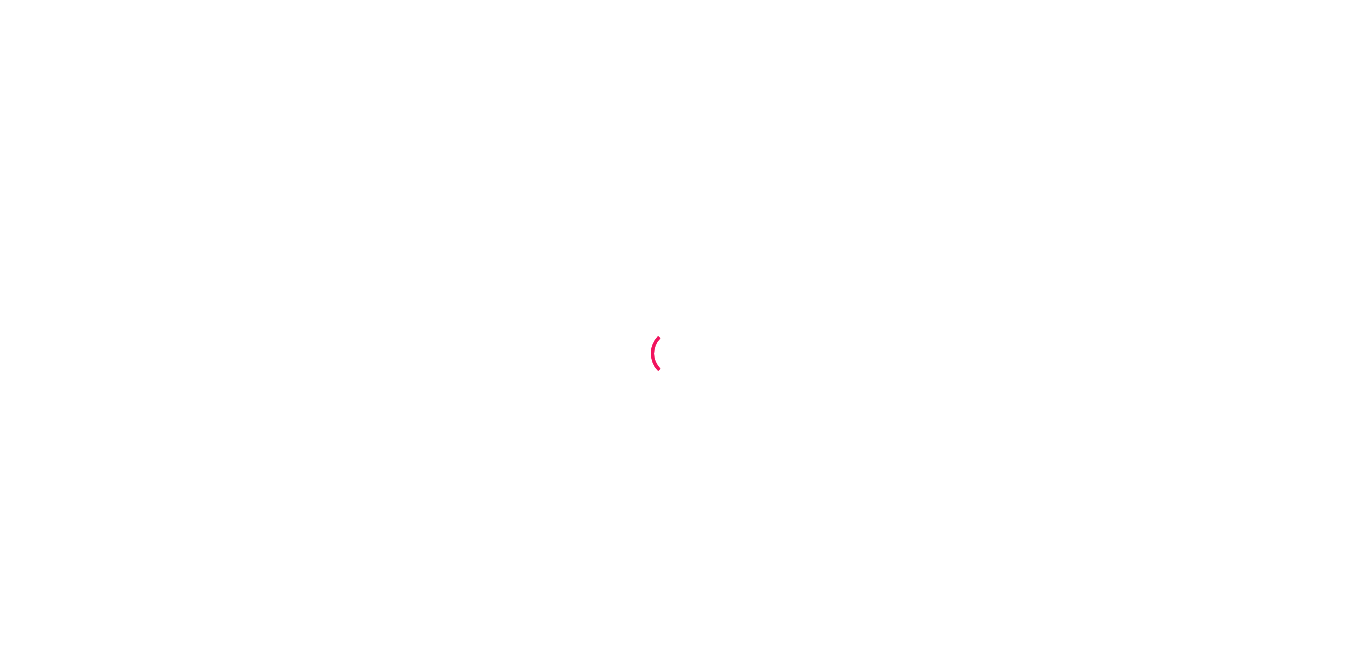 scroll, scrollTop: 0, scrollLeft: 0, axis: both 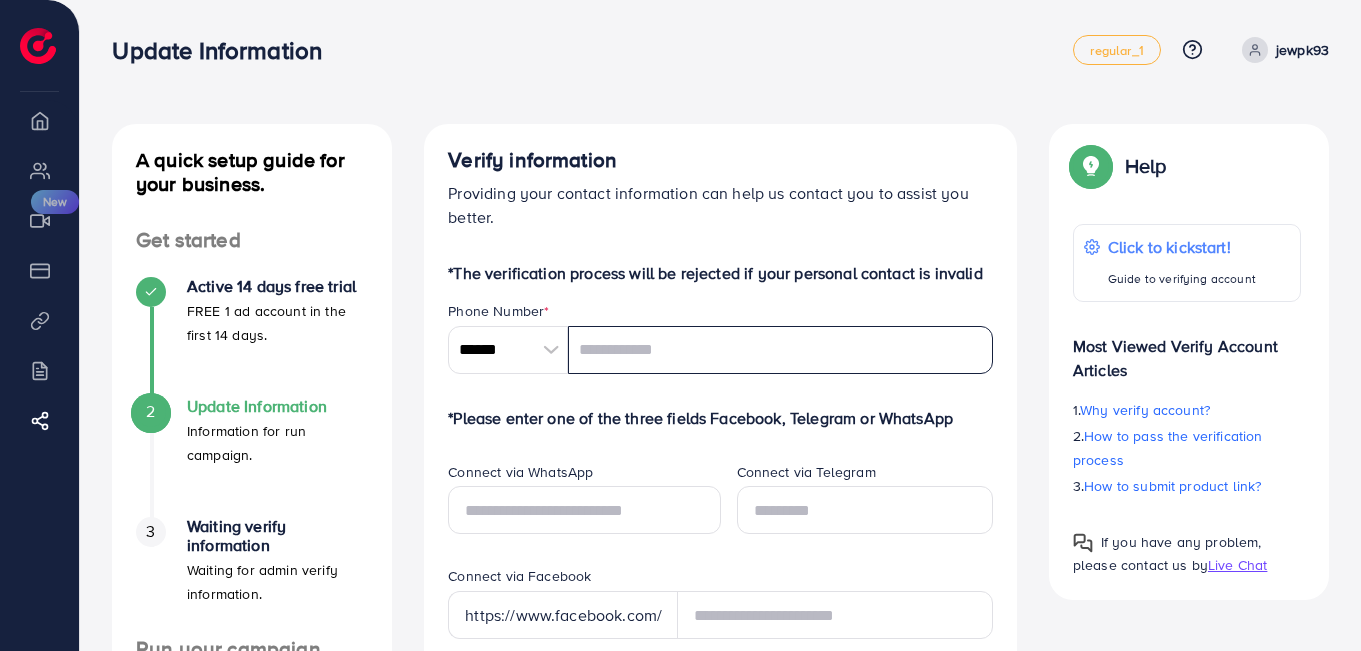 click at bounding box center (780, 350) 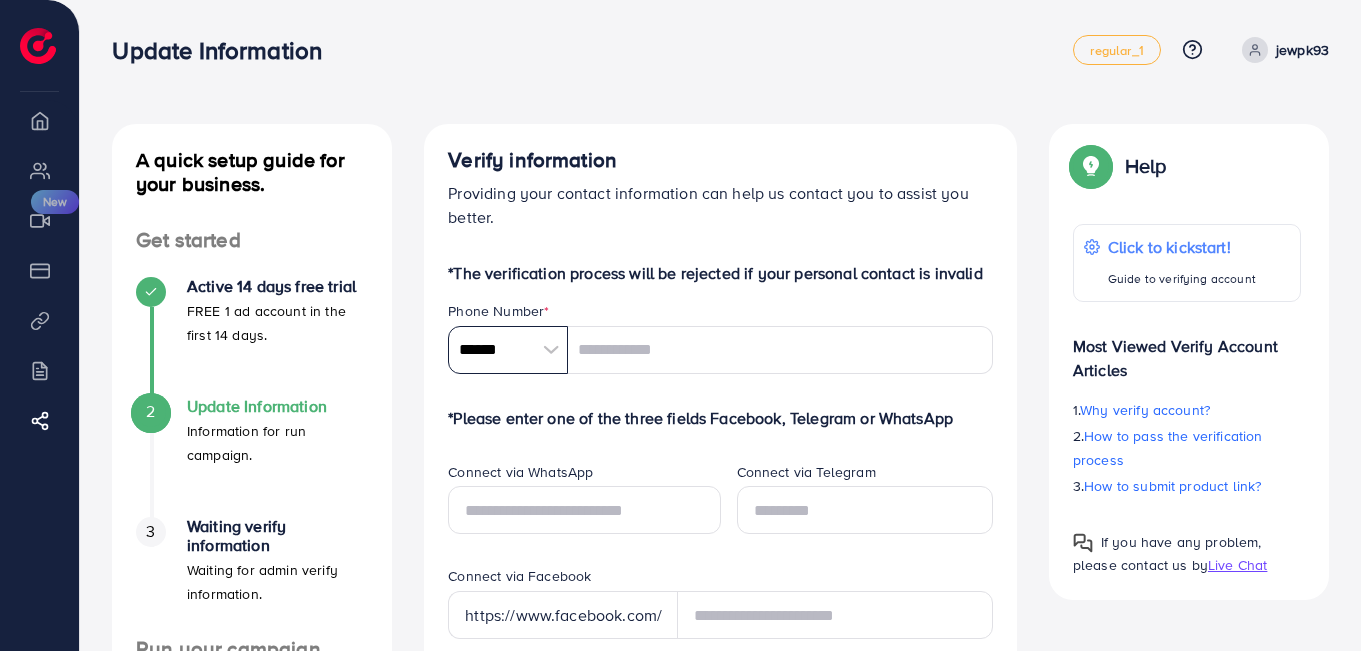 click on "******" at bounding box center (508, 350) 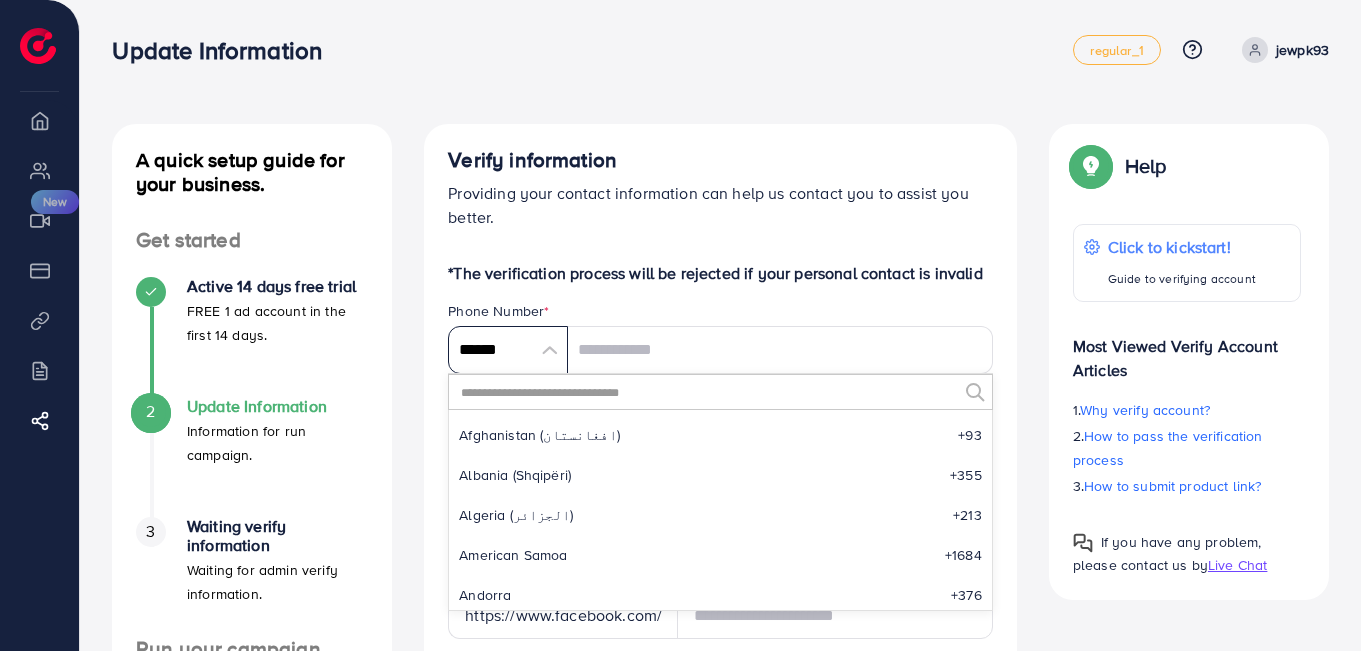 scroll, scrollTop: 9285, scrollLeft: 0, axis: vertical 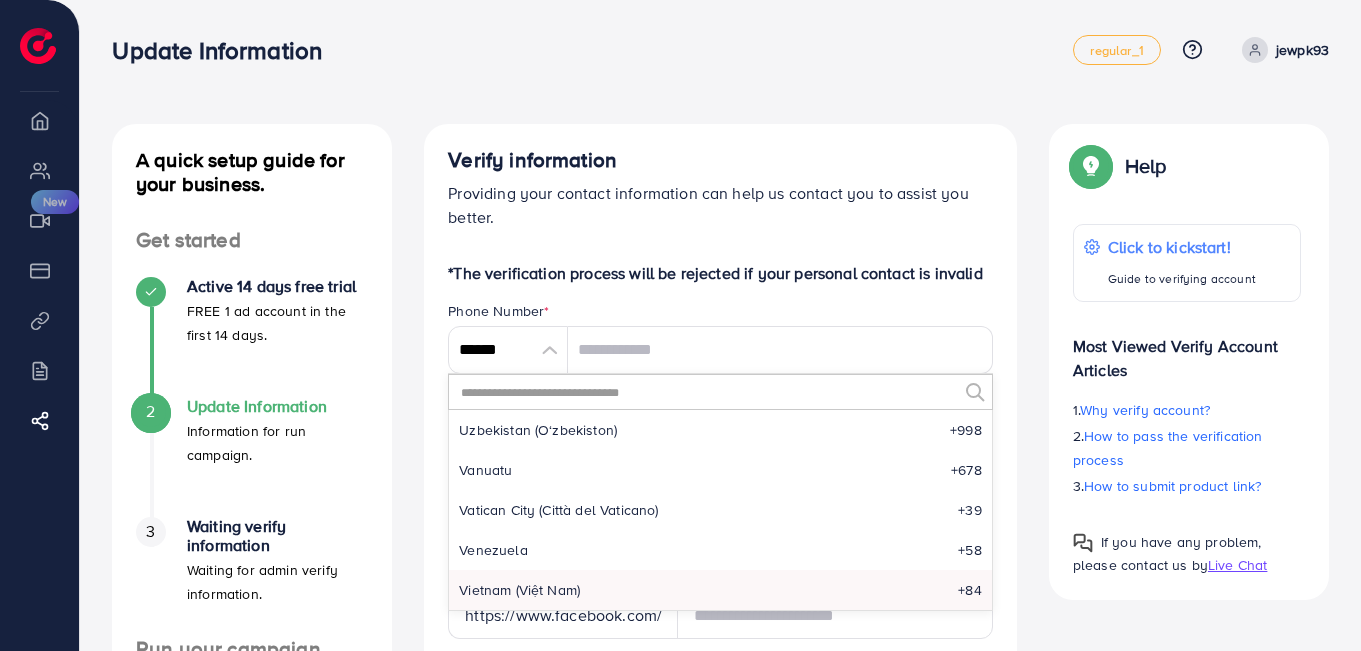 click at bounding box center [708, 392] 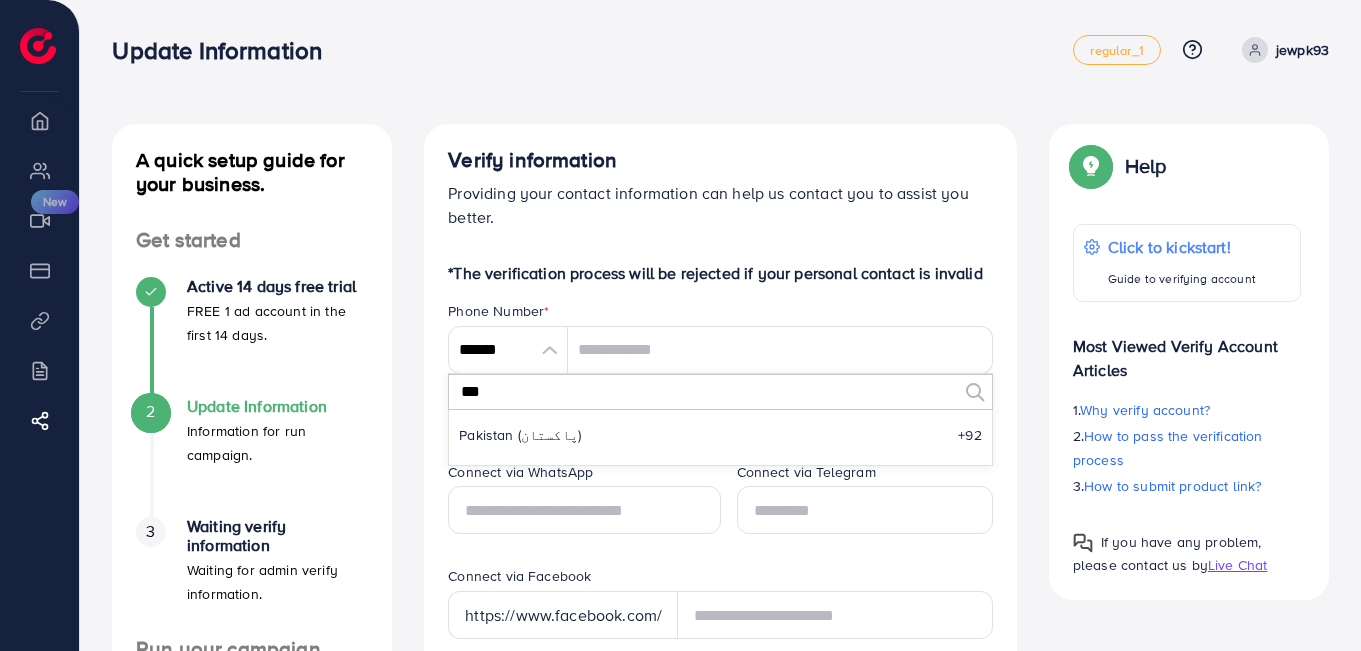 scroll, scrollTop: 0, scrollLeft: 0, axis: both 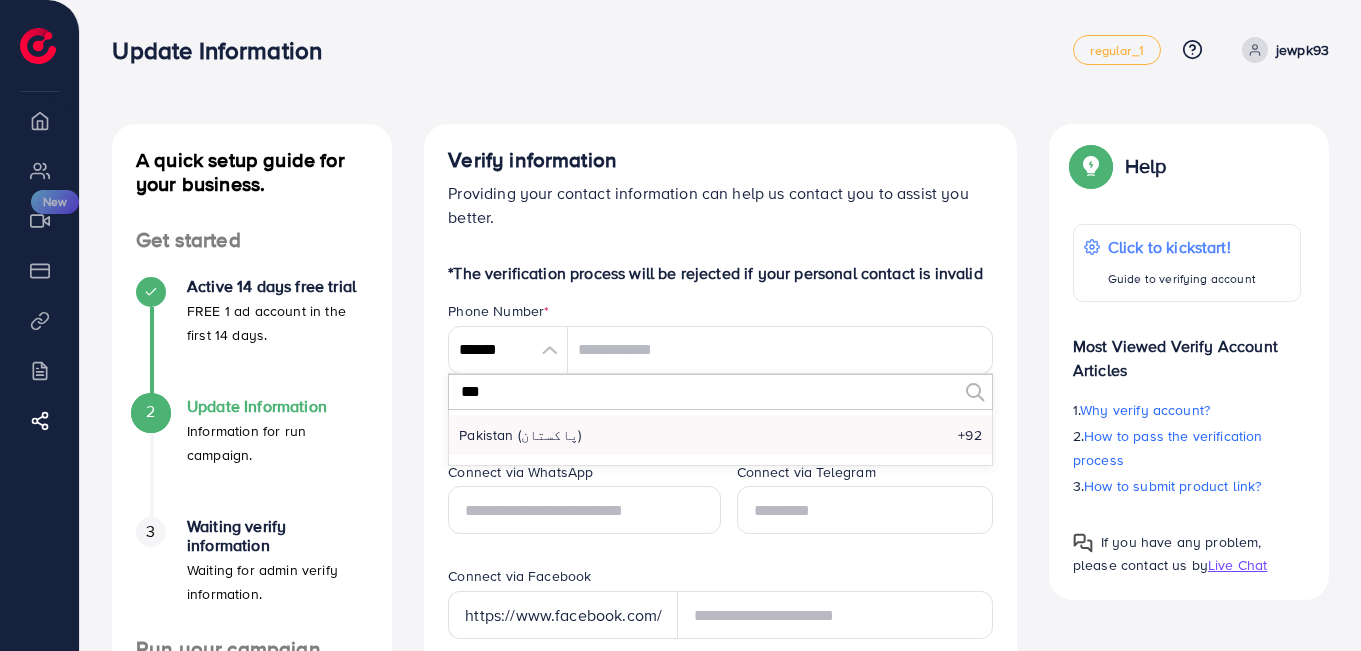 type on "***" 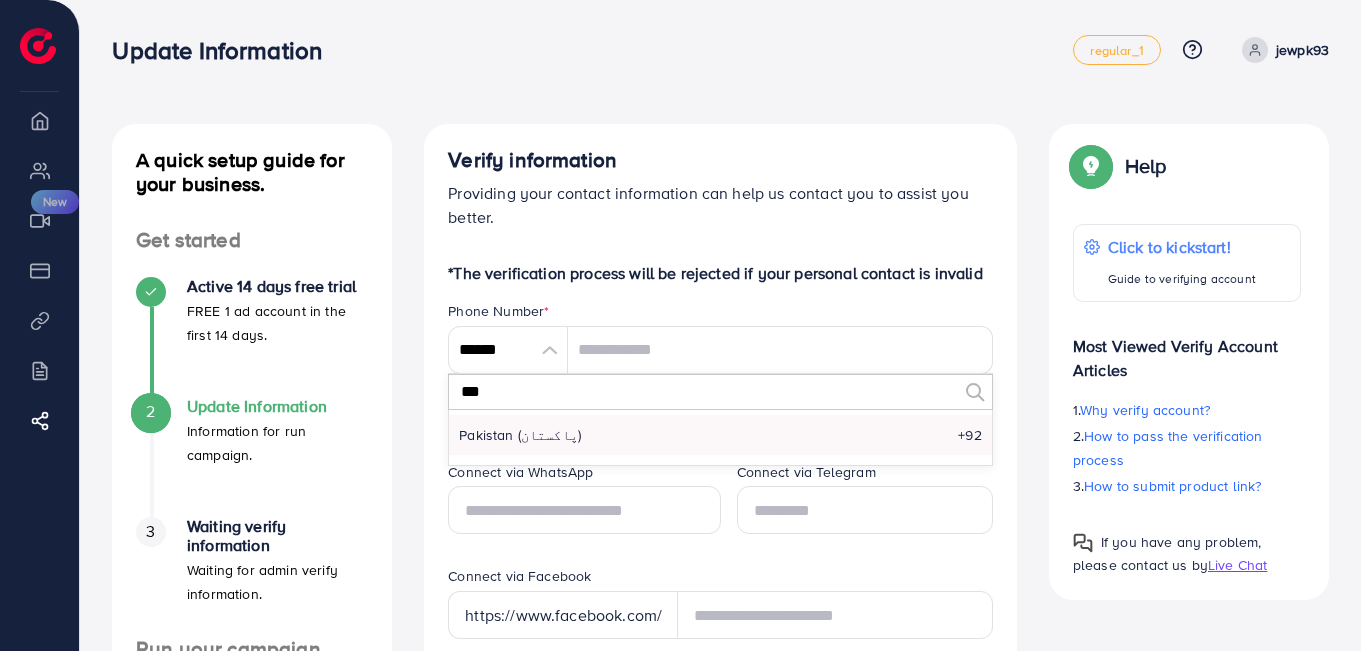 click on "Pakistan (‫پاکستان‬‎)" at bounding box center [520, 435] 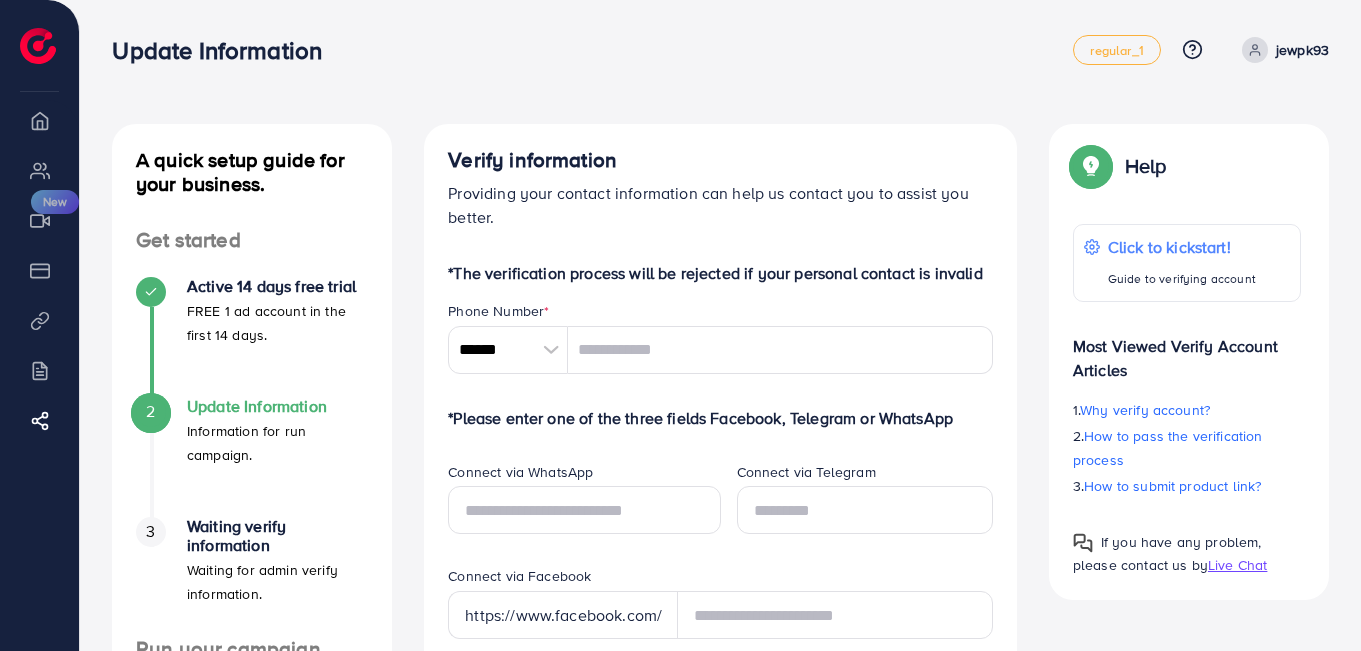 type on "******" 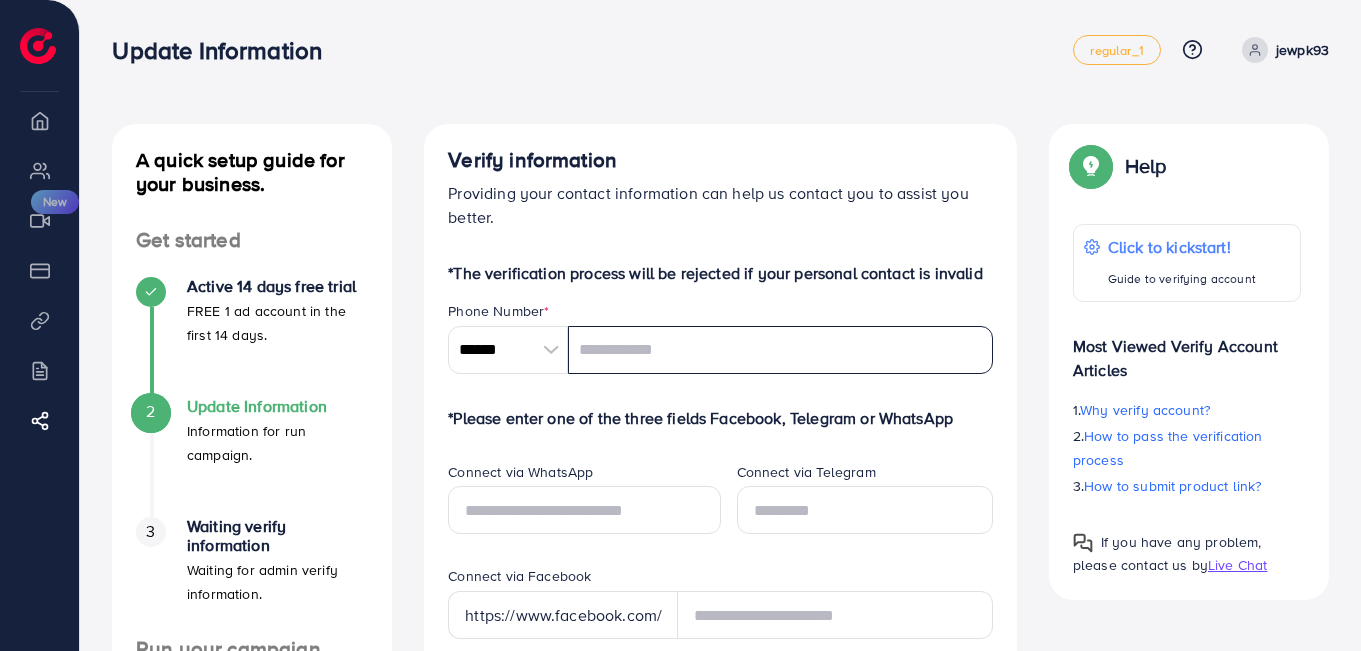 click at bounding box center [780, 350] 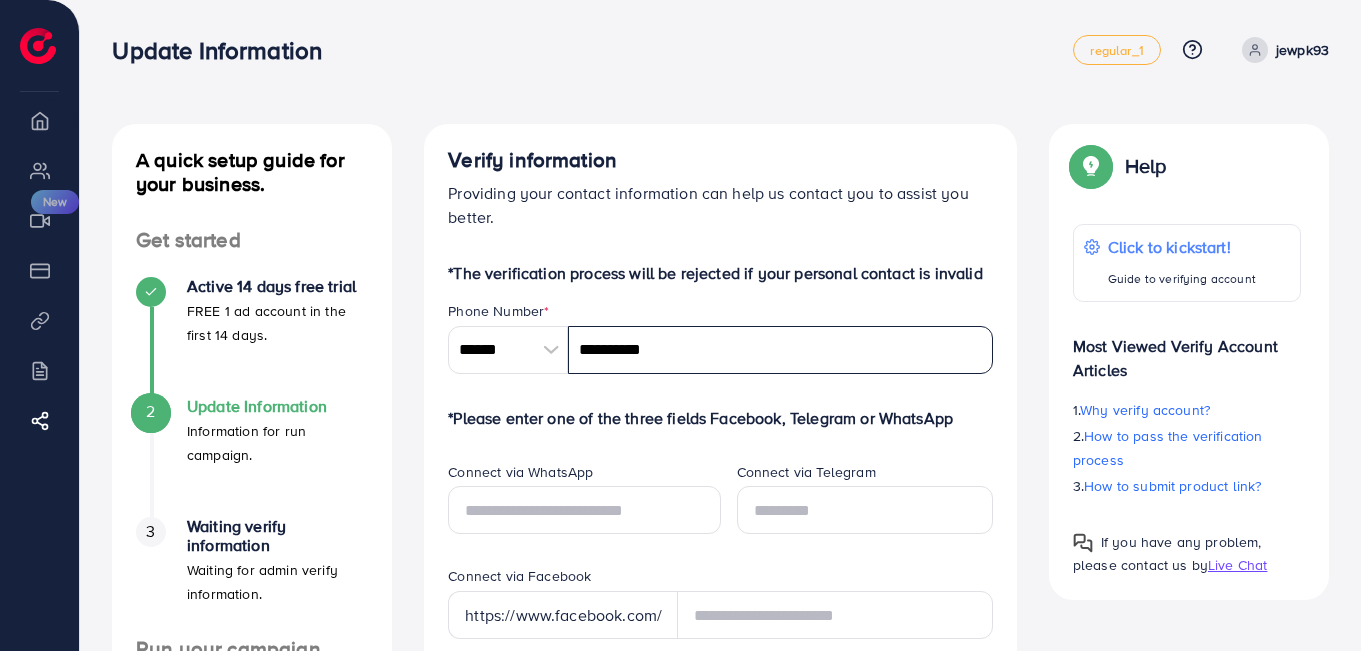 type on "**********" 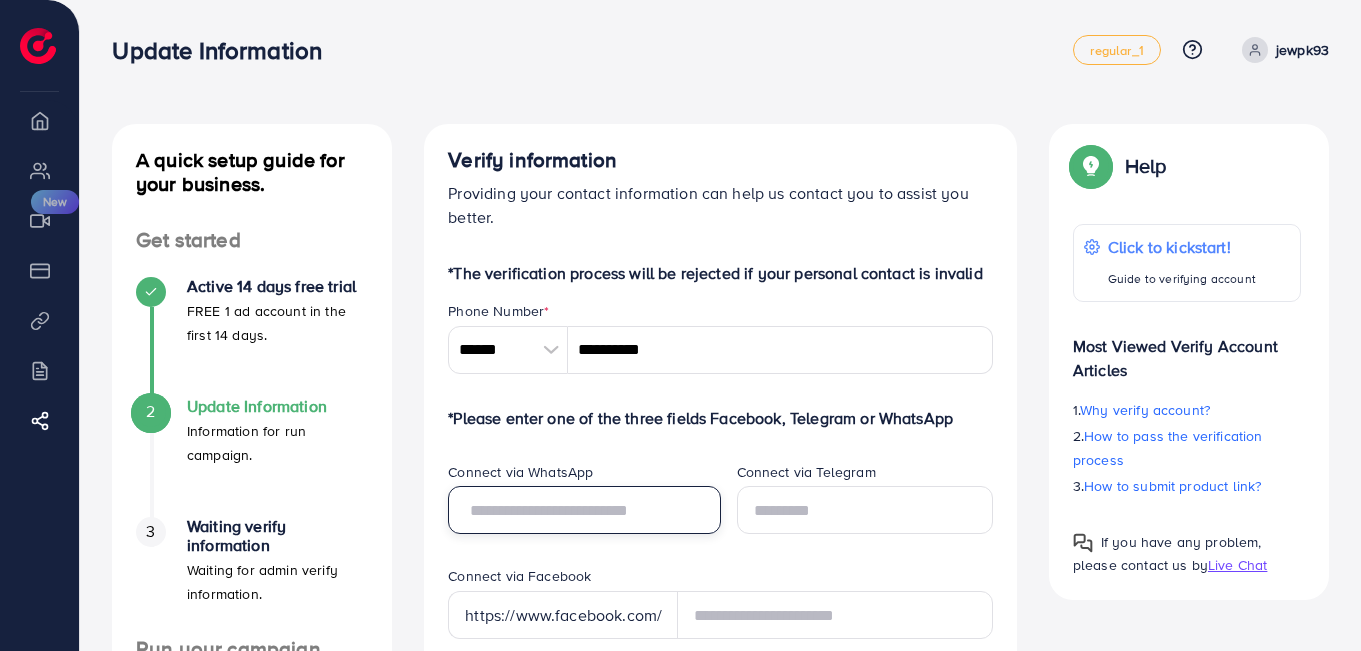 click at bounding box center [584, 510] 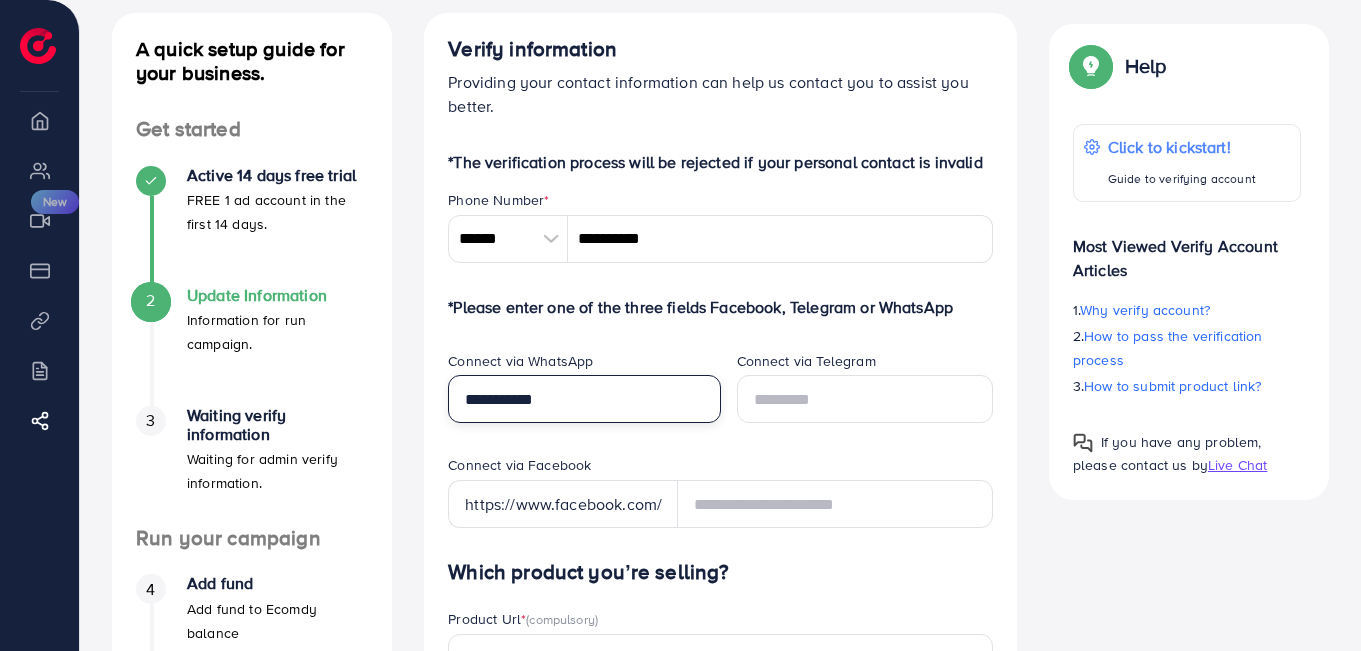 scroll, scrollTop: 131, scrollLeft: 0, axis: vertical 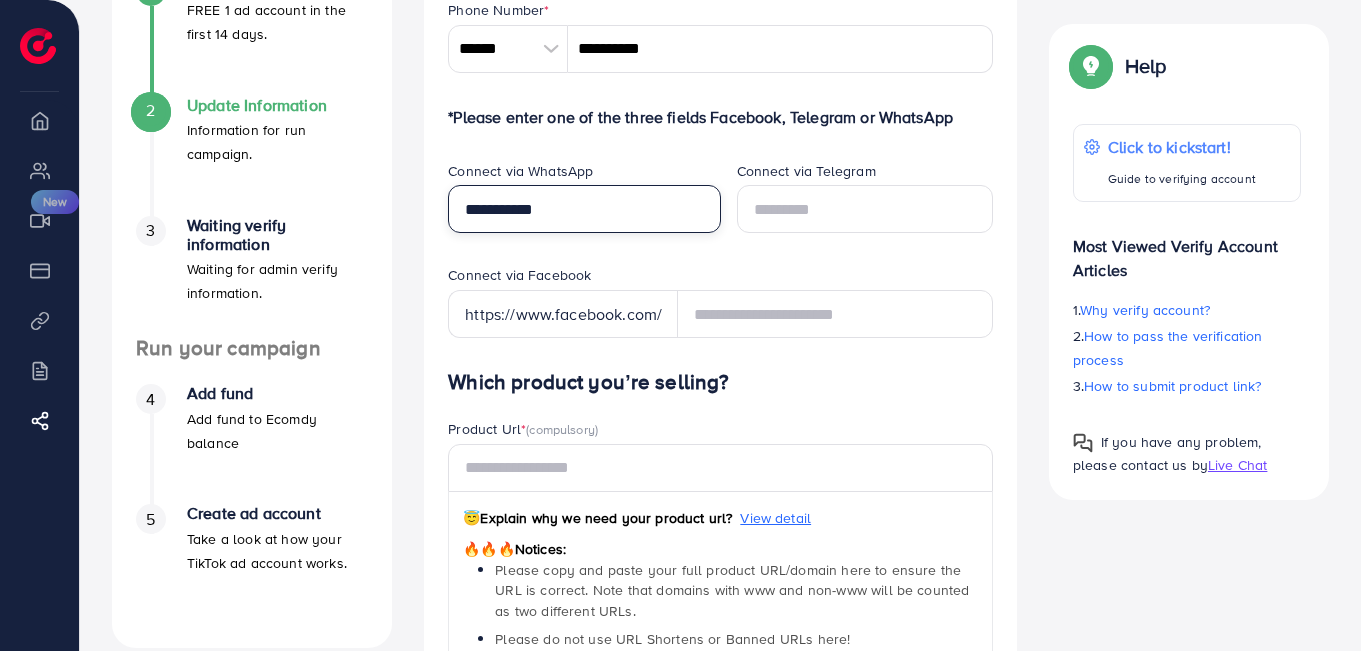 type on "**********" 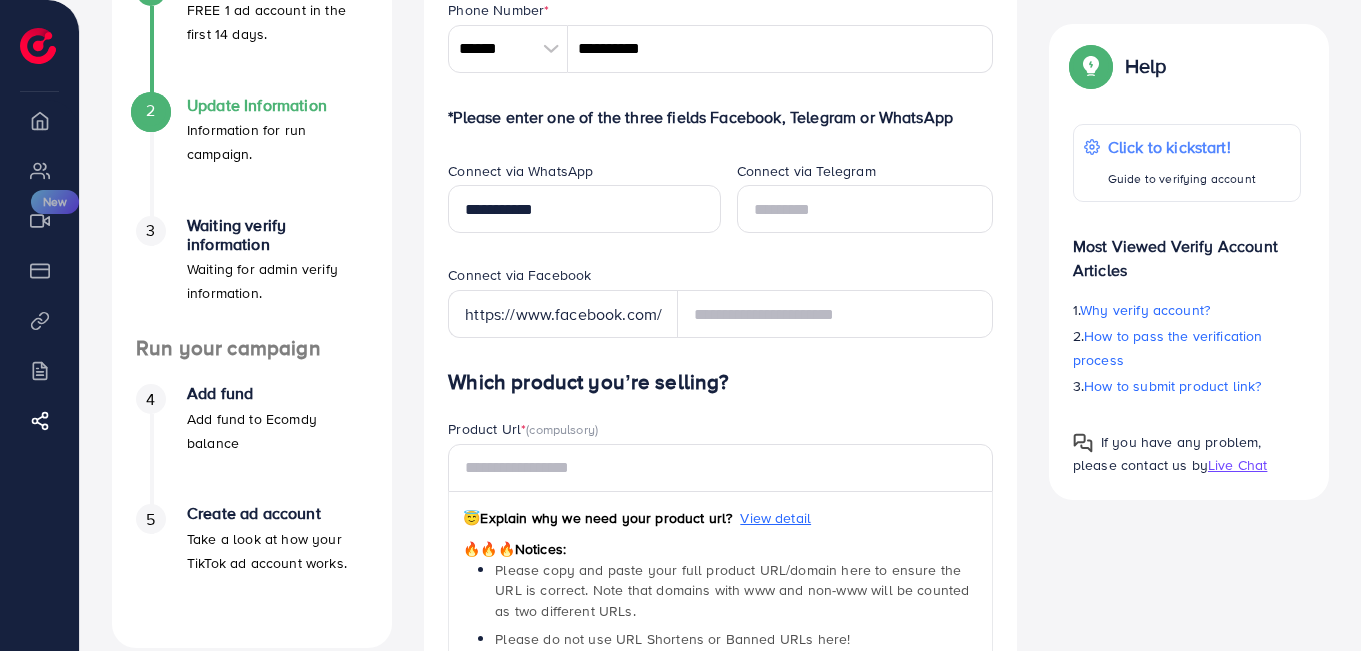 click on "Product Url  *  (compulsory)" at bounding box center (720, 431) 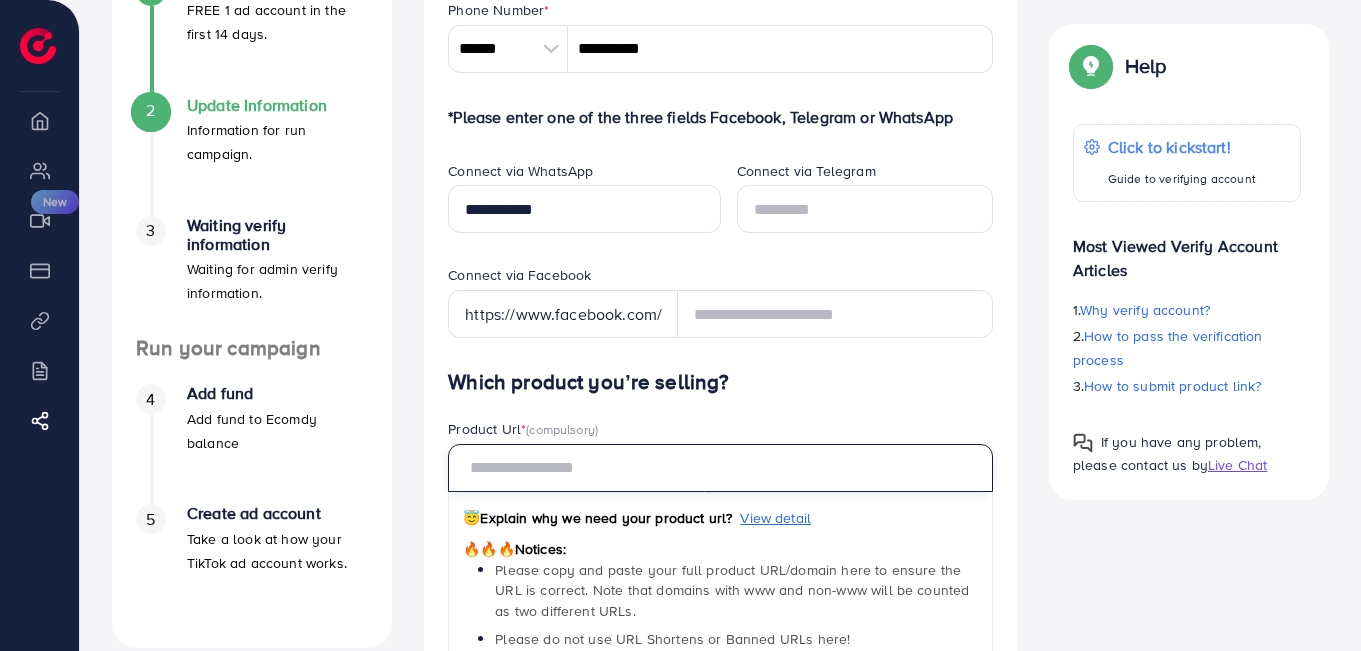 click at bounding box center (720, 468) 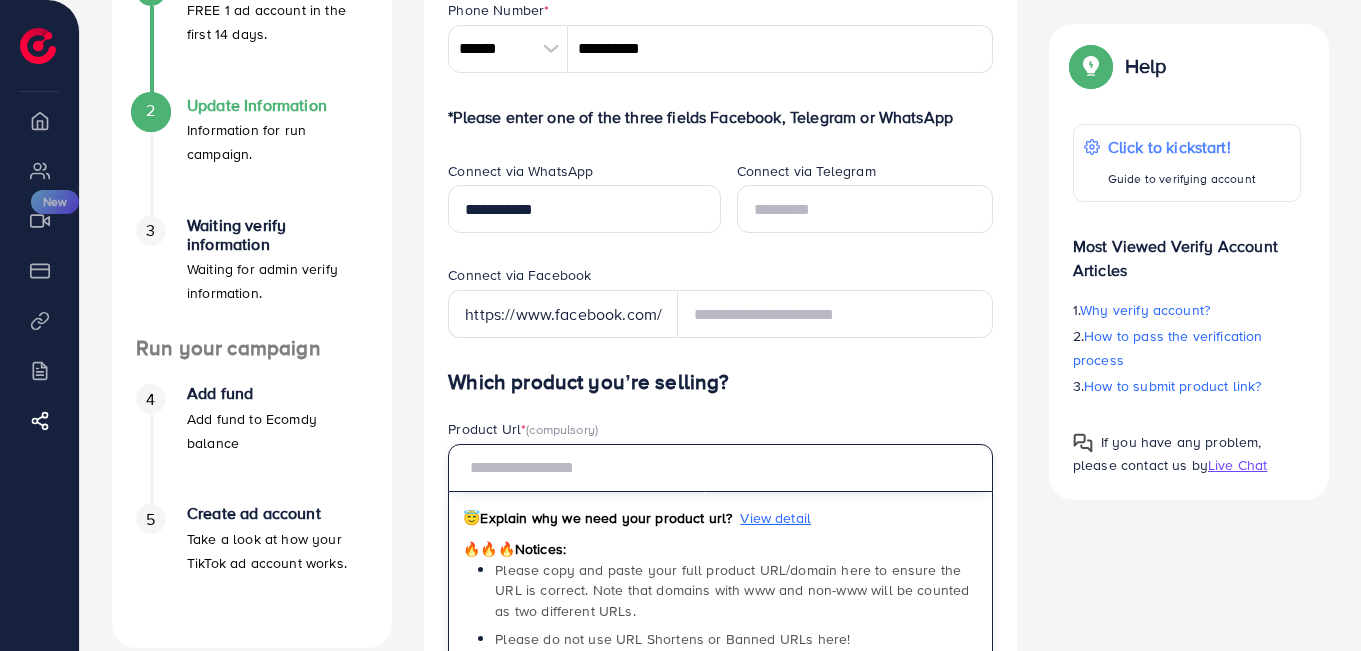 scroll, scrollTop: 441, scrollLeft: 0, axis: vertical 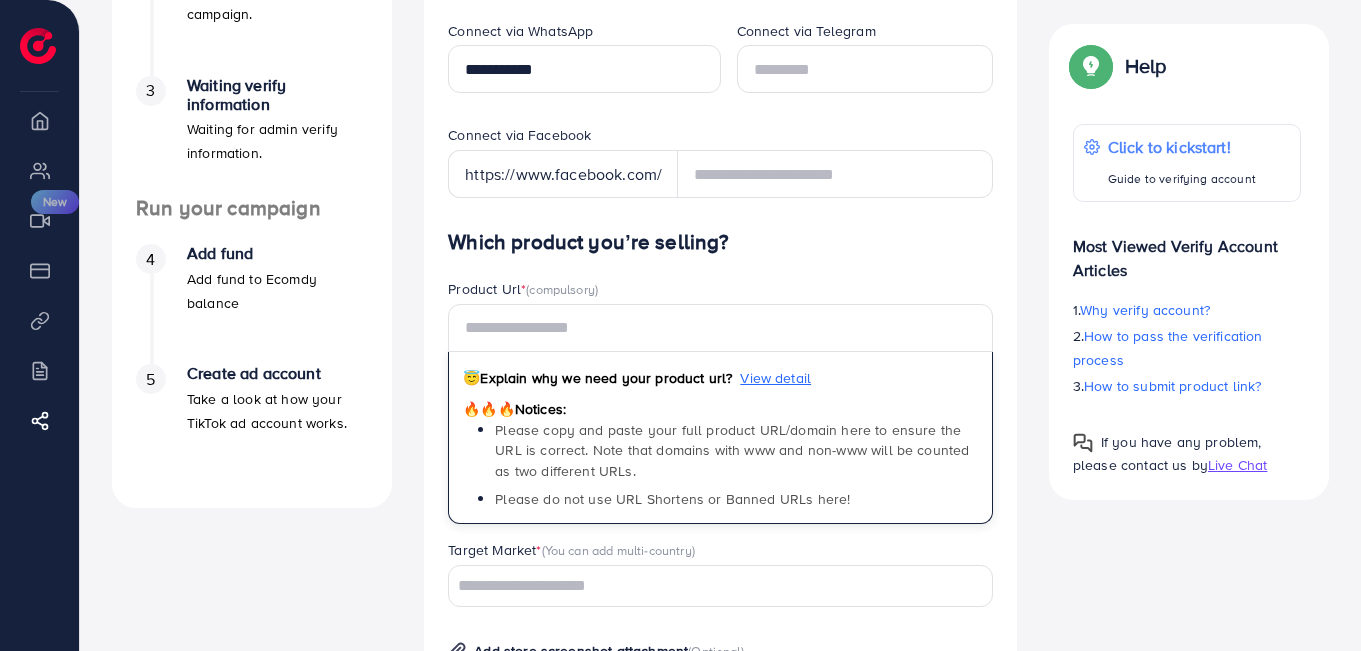 click on "Target Market  *  (You can add multi-country)            Loading..." at bounding box center [720, 573] 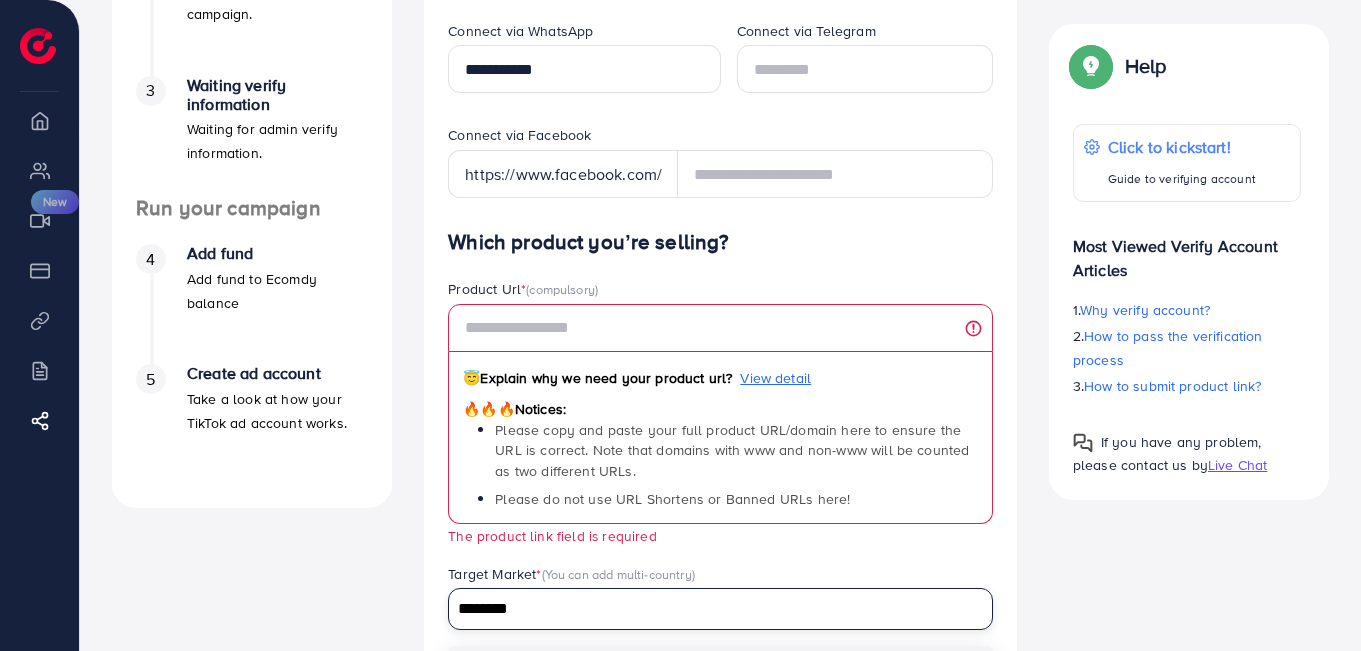 scroll, scrollTop: 641, scrollLeft: 0, axis: vertical 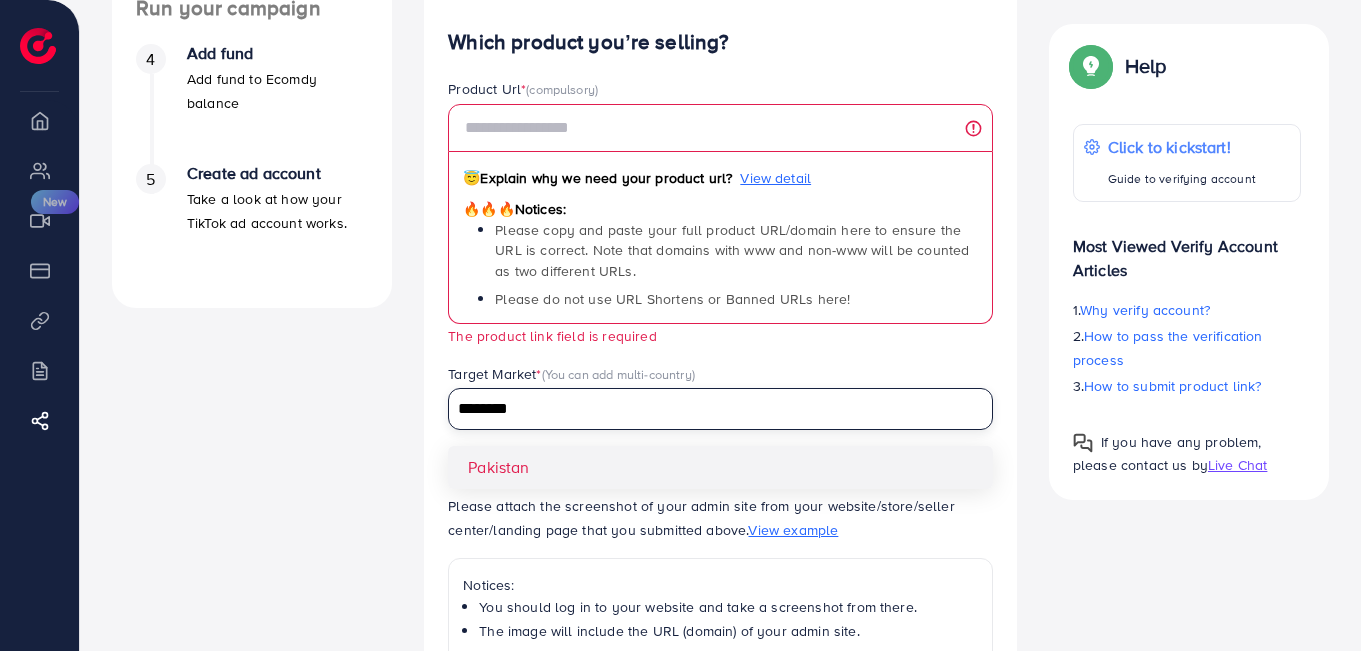 type on "********" 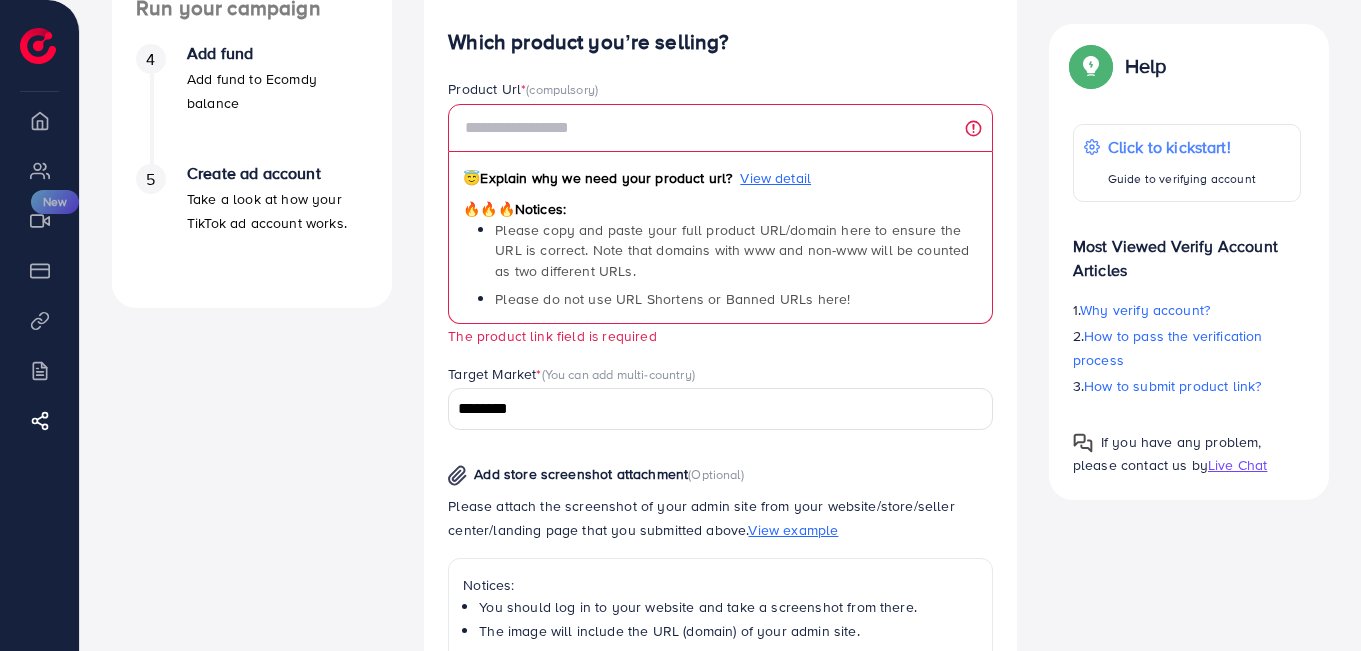 click on "**********" at bounding box center (720, 256) 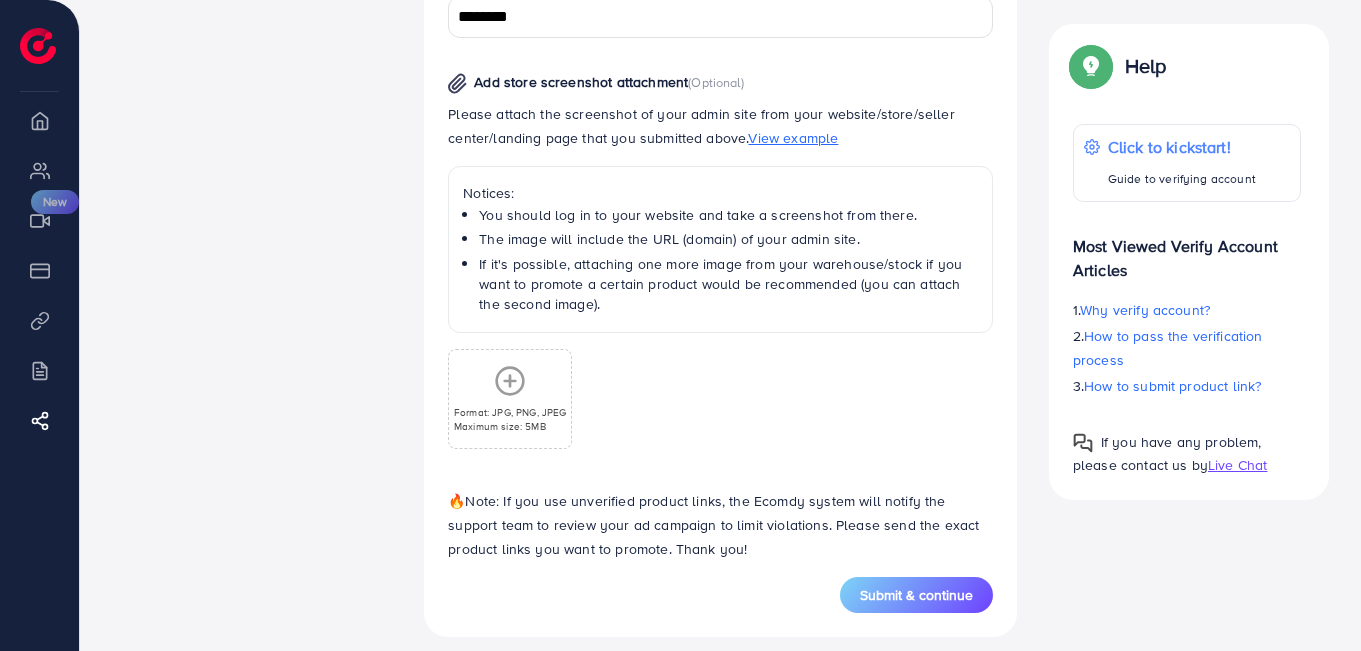 scroll, scrollTop: 1035, scrollLeft: 0, axis: vertical 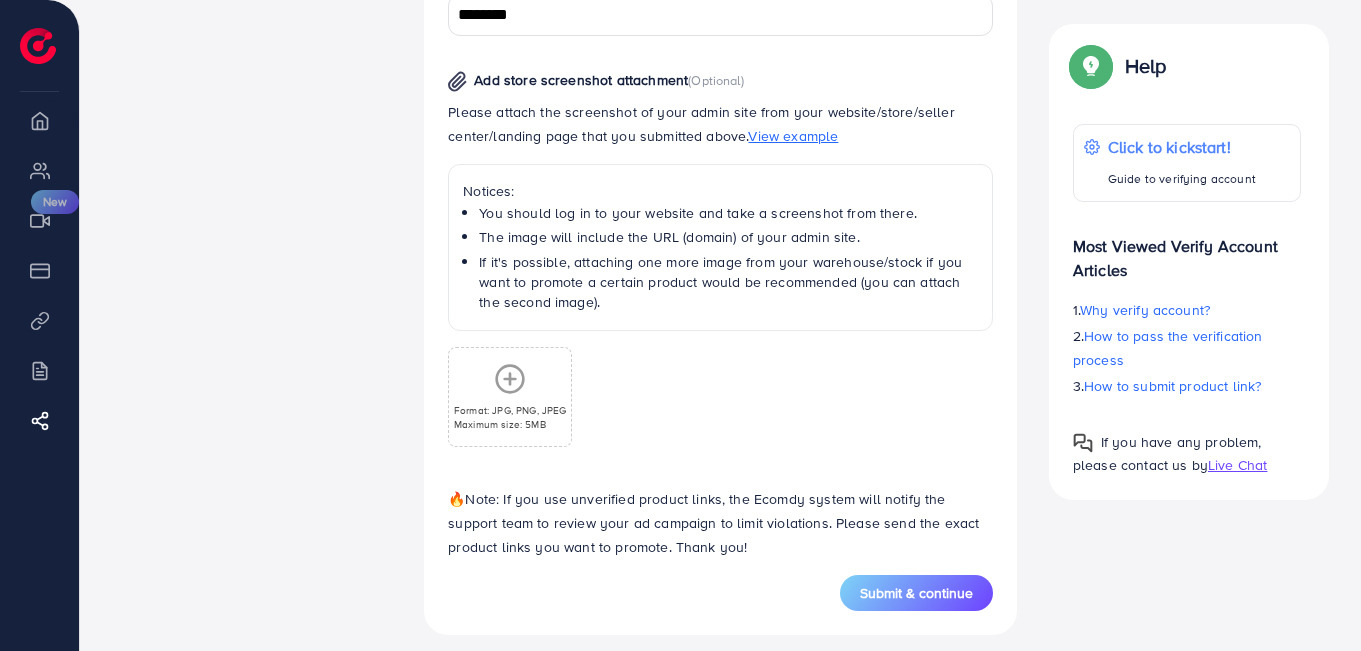 click on "Format: JPG, PNG, JPEG" at bounding box center [510, 410] 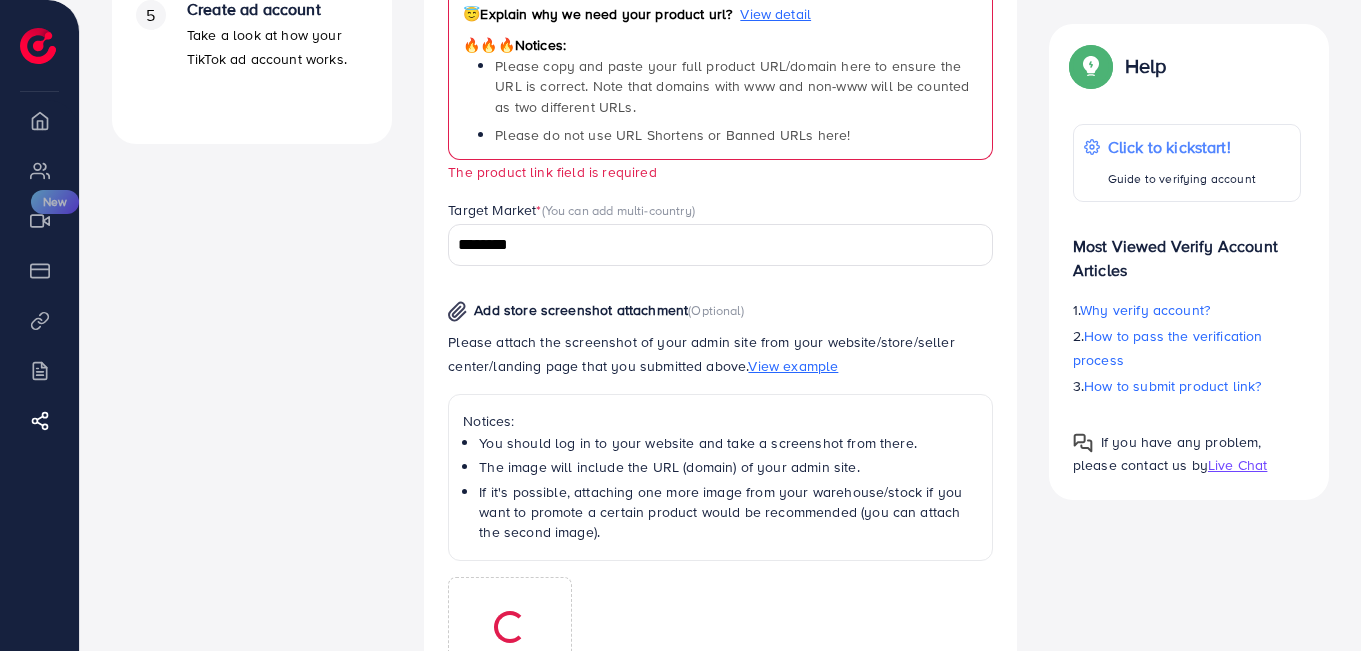 scroll, scrollTop: 782, scrollLeft: 0, axis: vertical 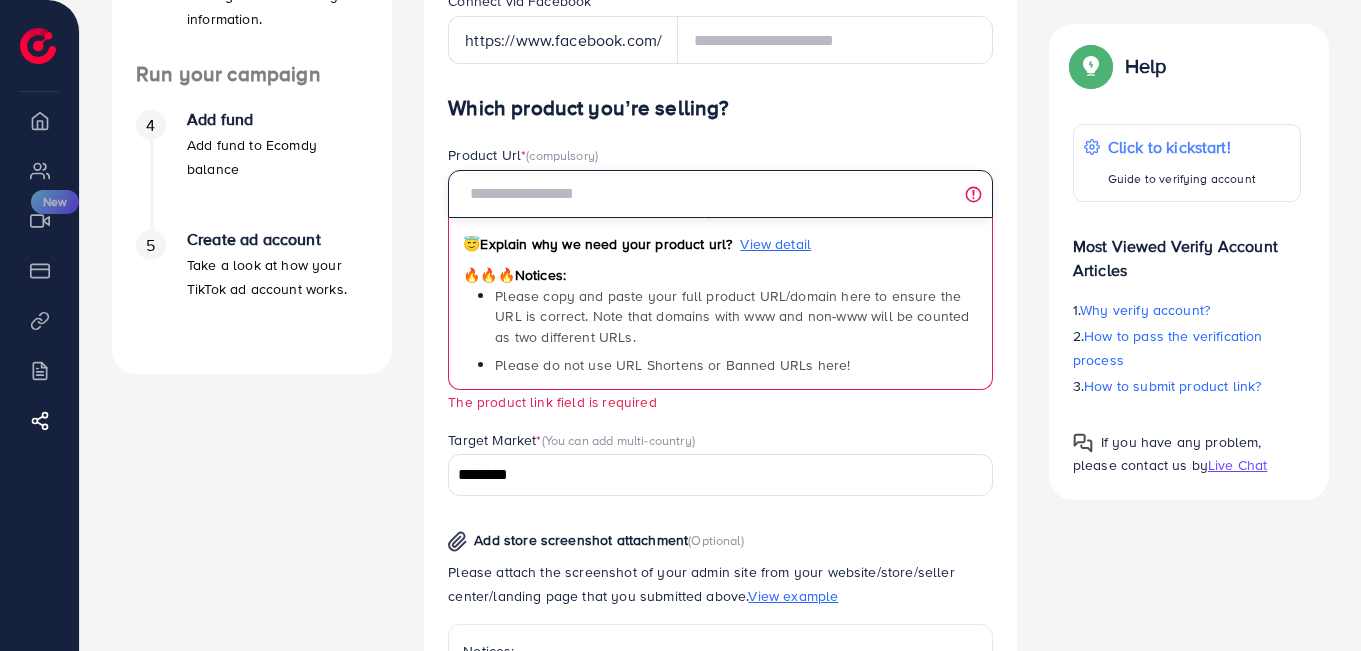 click at bounding box center [720, 194] 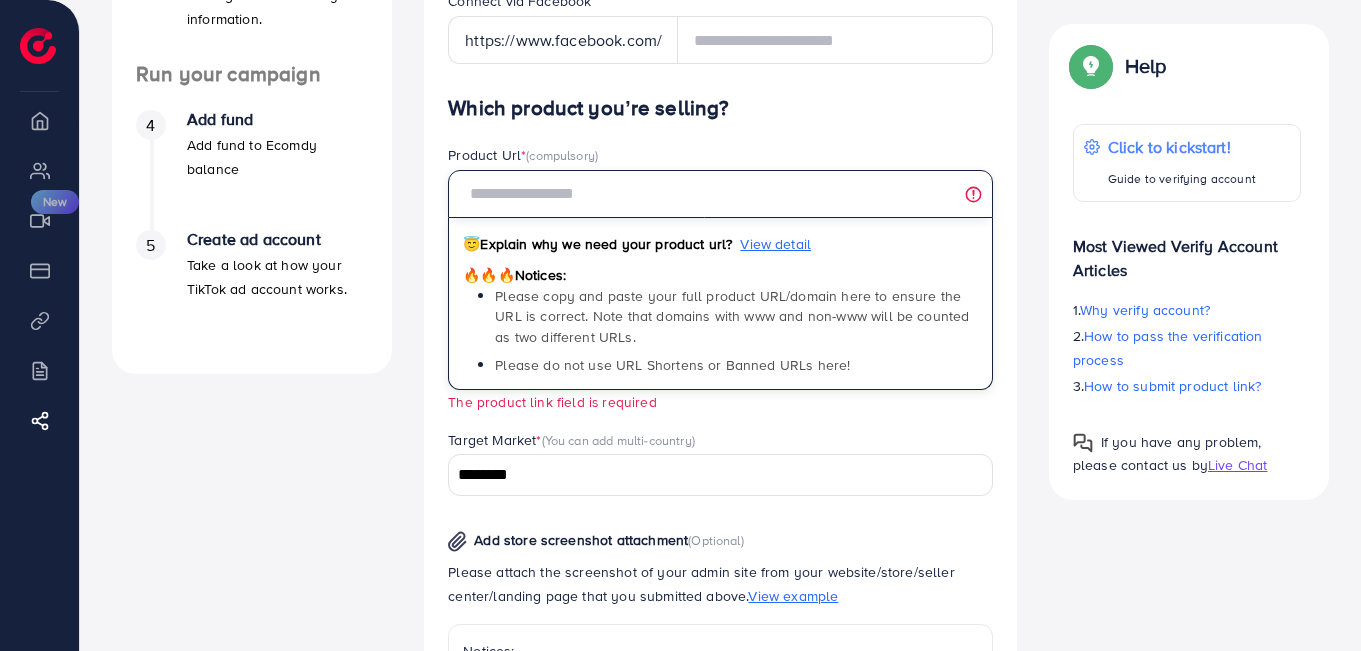 paste on "**********" 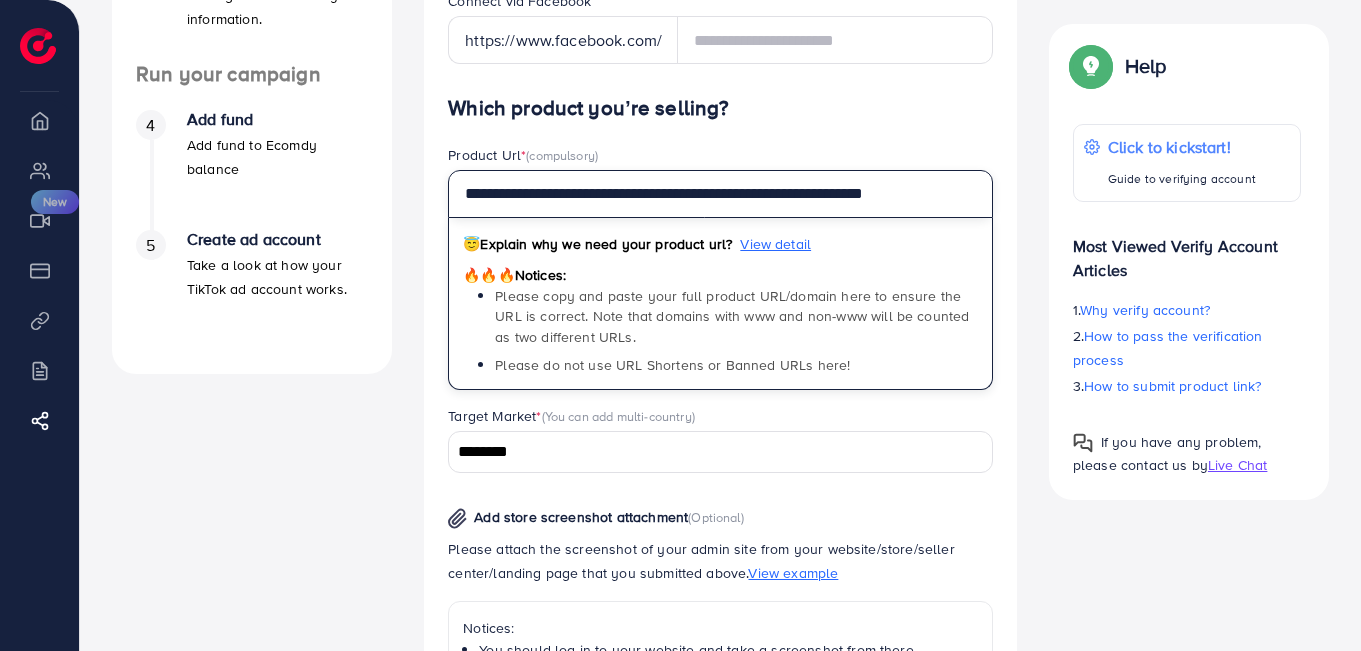 scroll, scrollTop: 0, scrollLeft: 0, axis: both 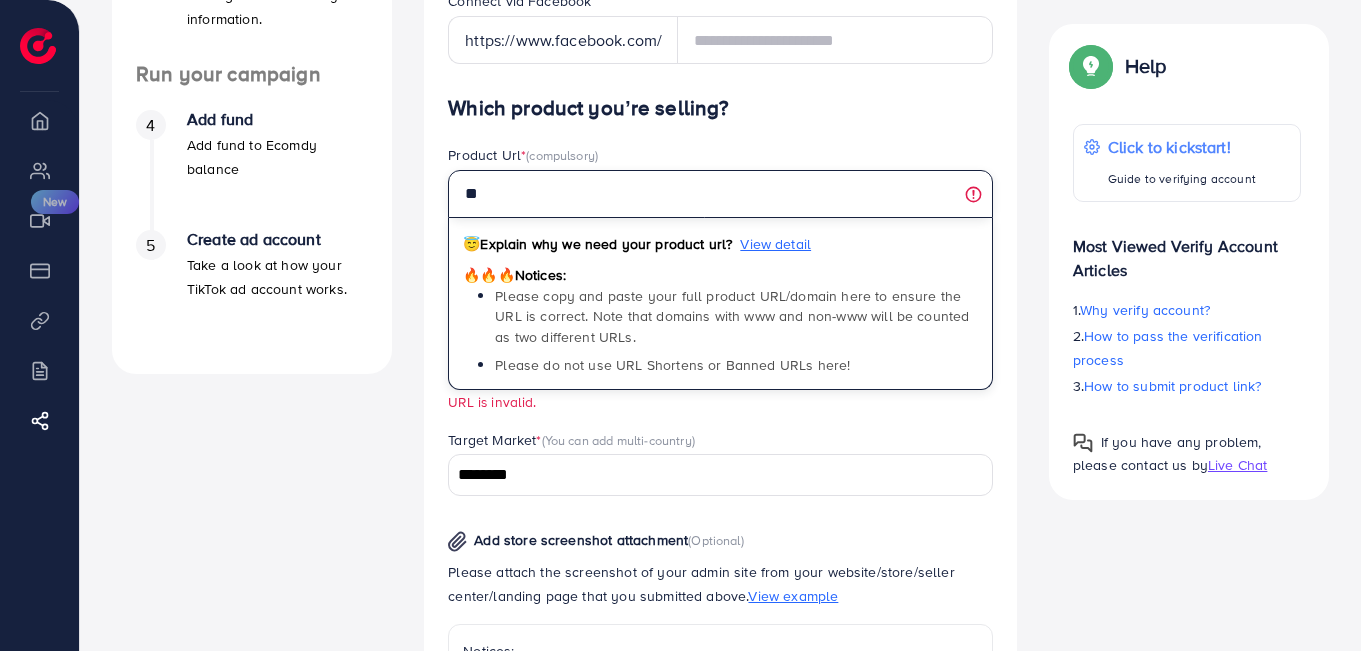 type on "*" 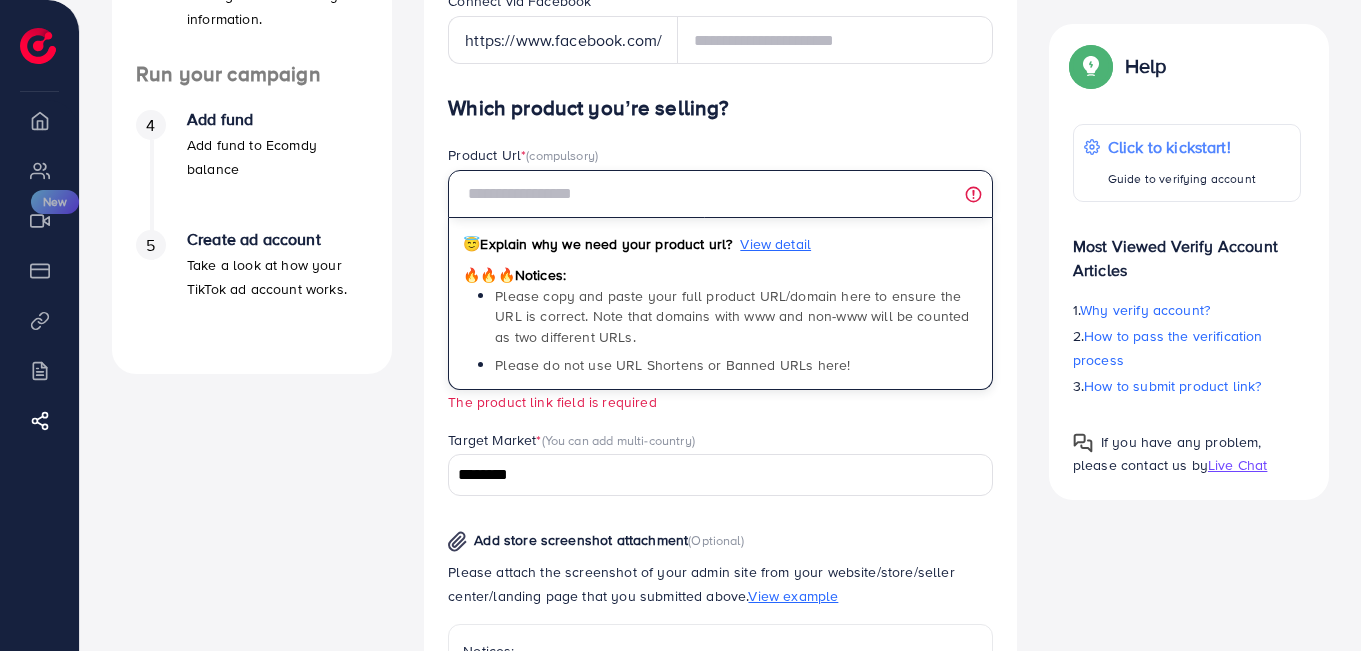 paste on "**********" 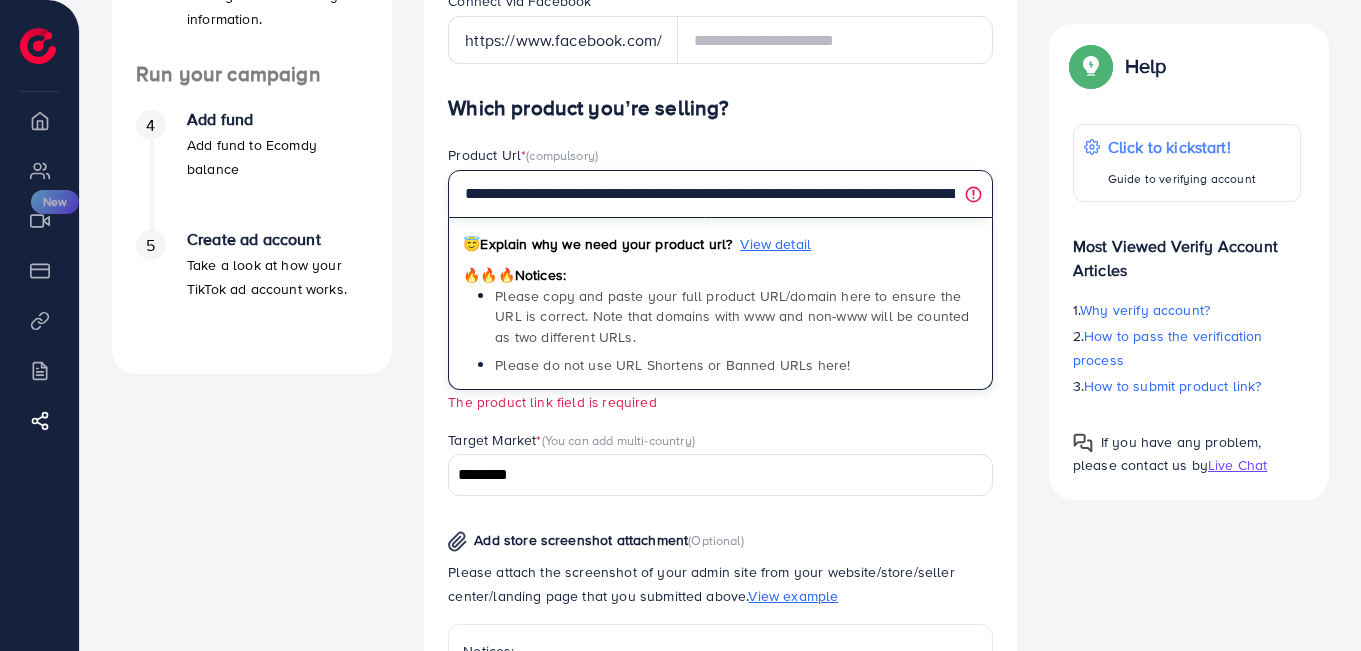 scroll, scrollTop: 0, scrollLeft: 237, axis: horizontal 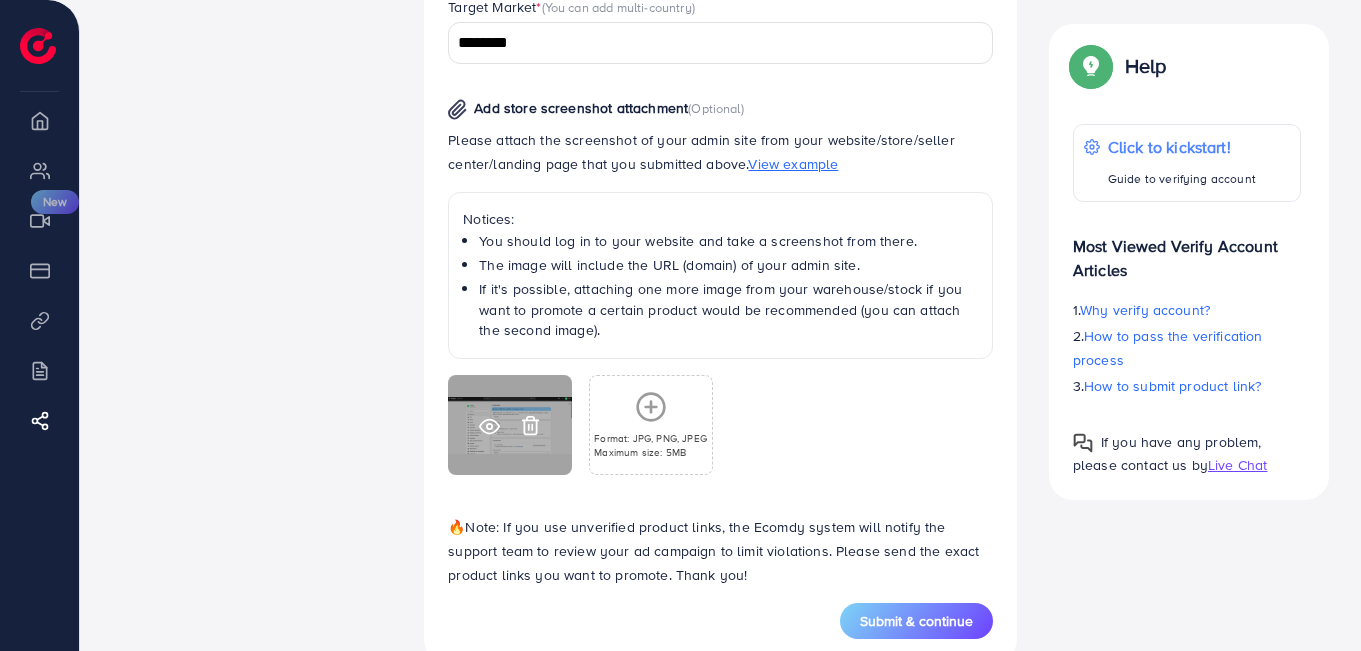 type on "**********" 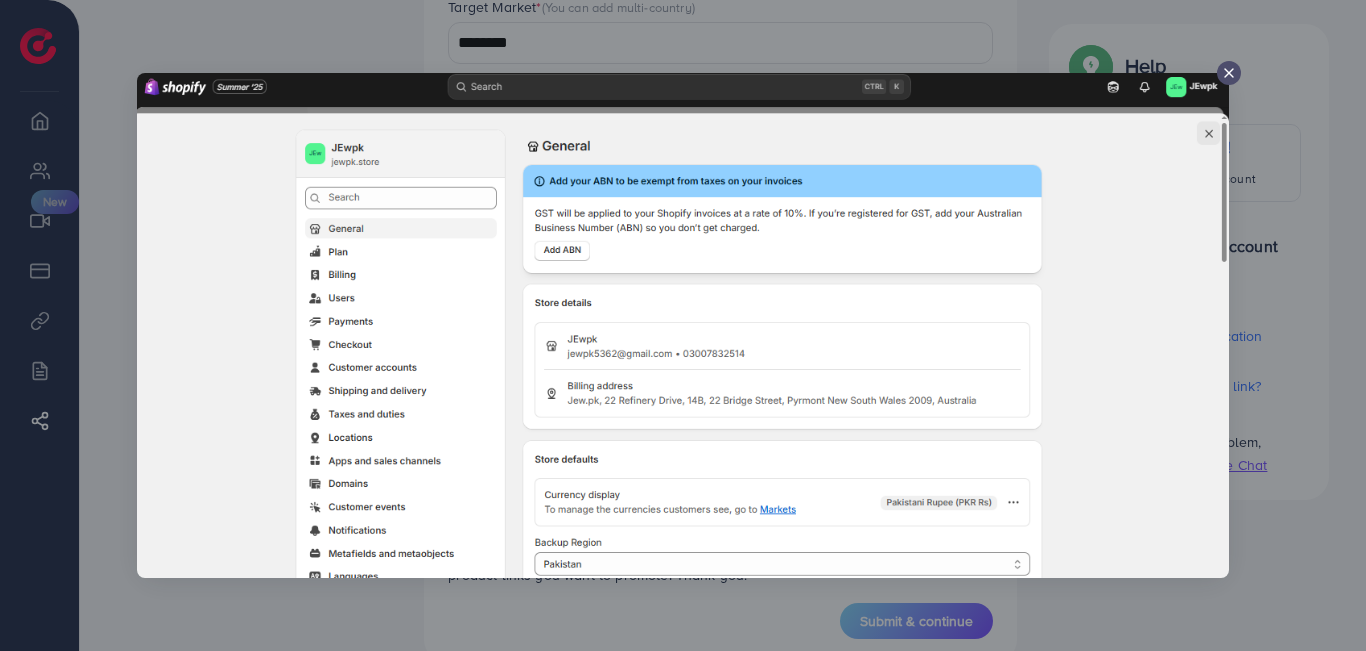 click 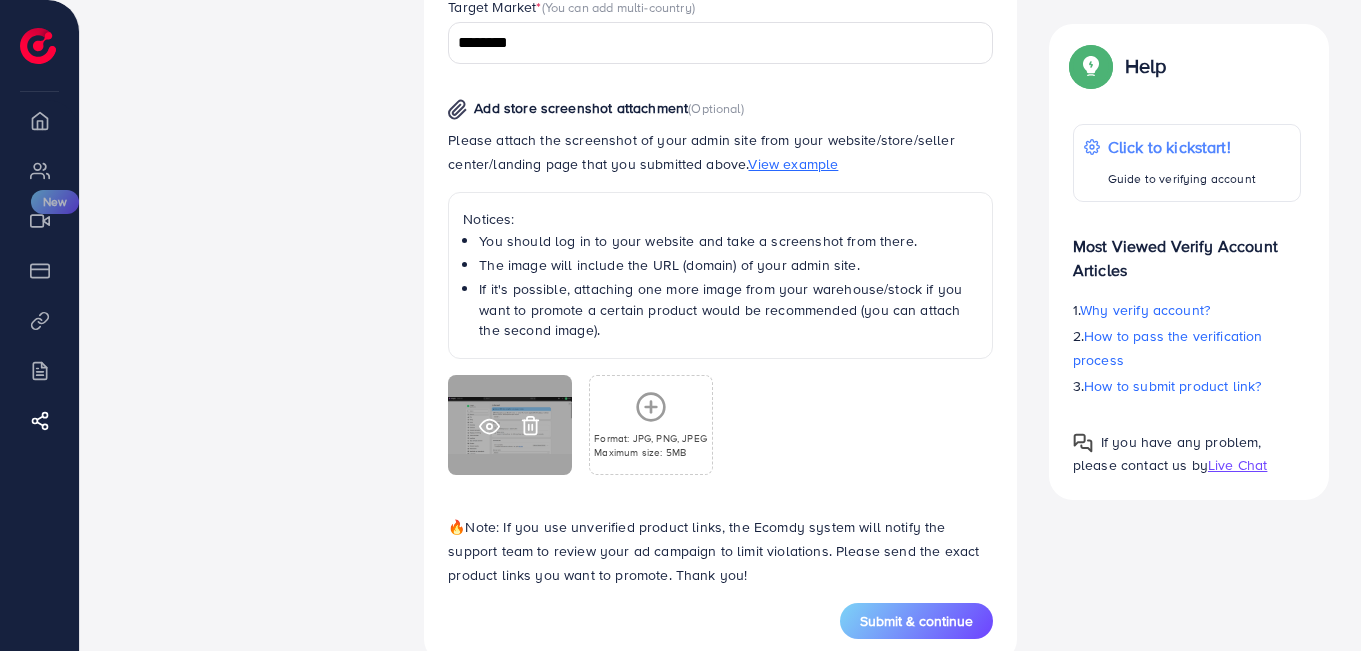 click 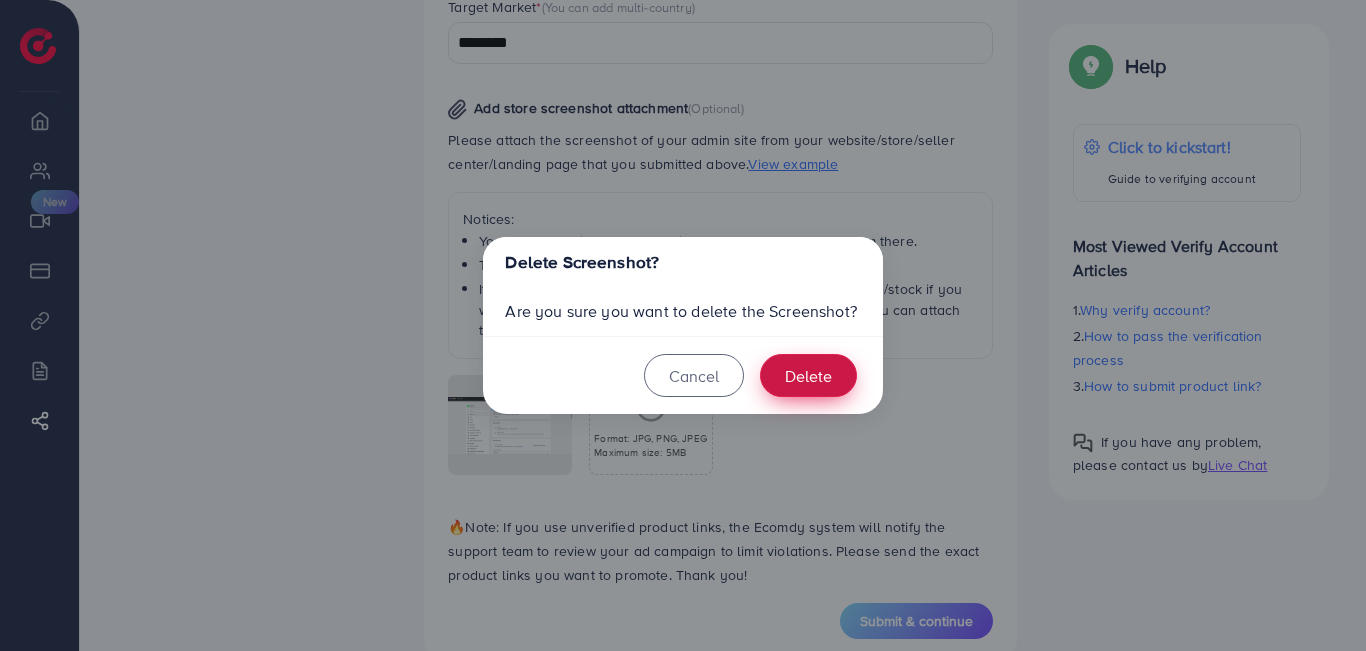 click on "Delete" at bounding box center (808, 375) 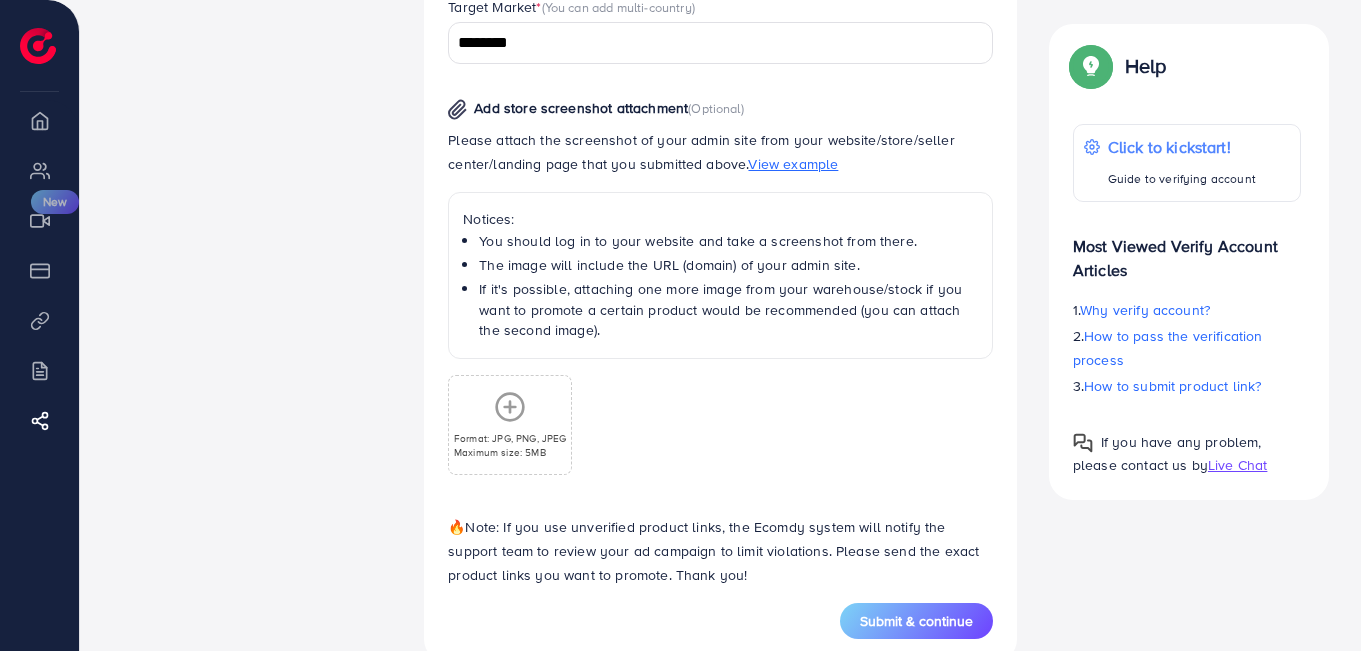 click on "Format: JPG, PNG, JPEG" at bounding box center (510, 438) 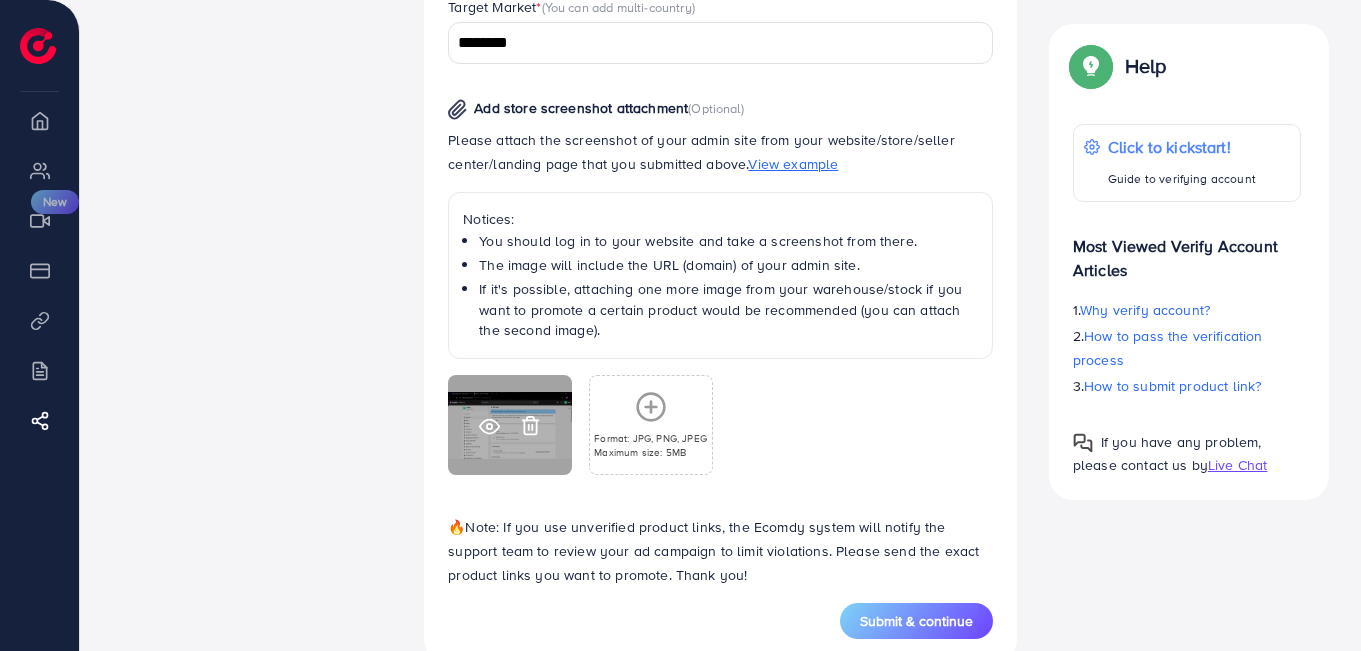 click 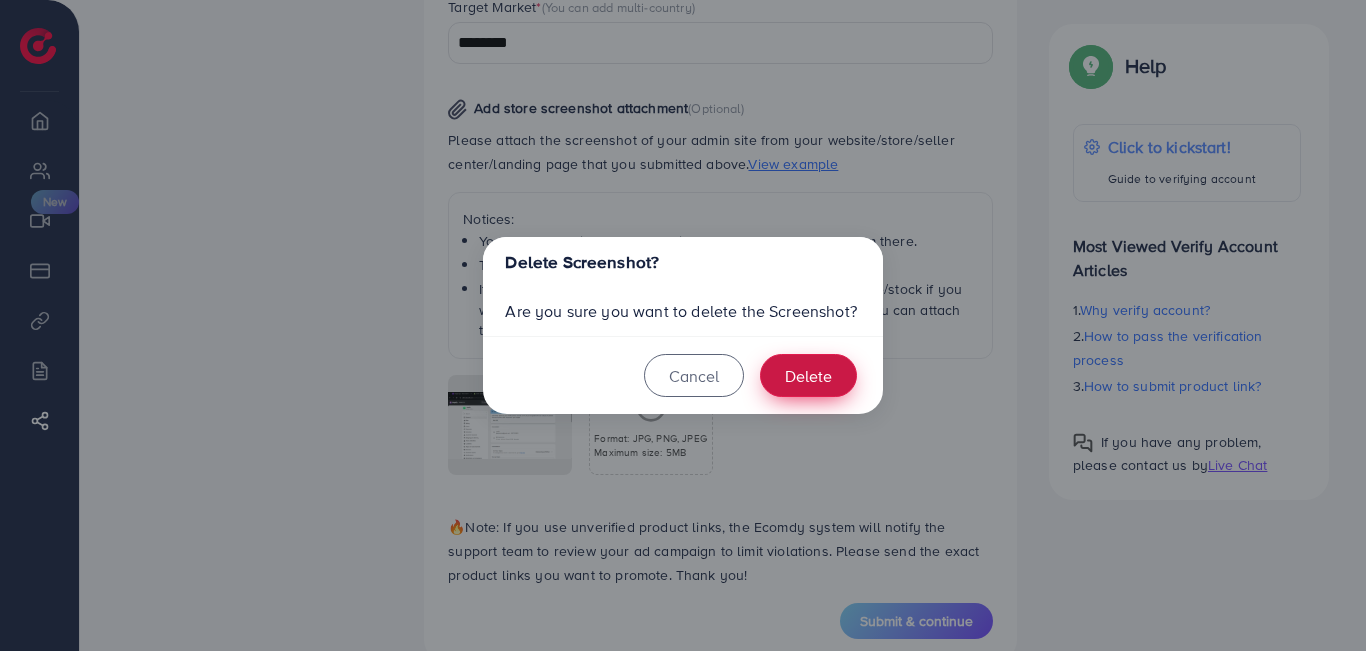 click on "Delete" at bounding box center [808, 375] 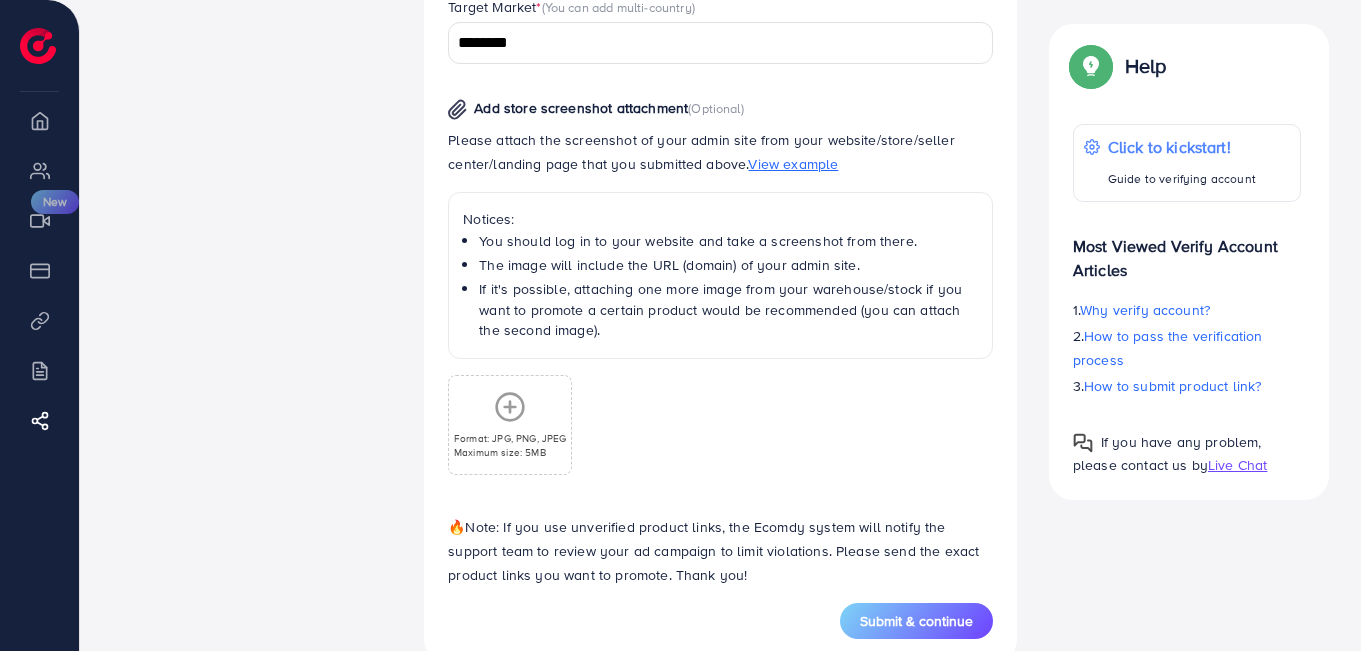 click on "Format: JPG, PNG, JPEG   Maximum size: 5MB" at bounding box center [510, 425] 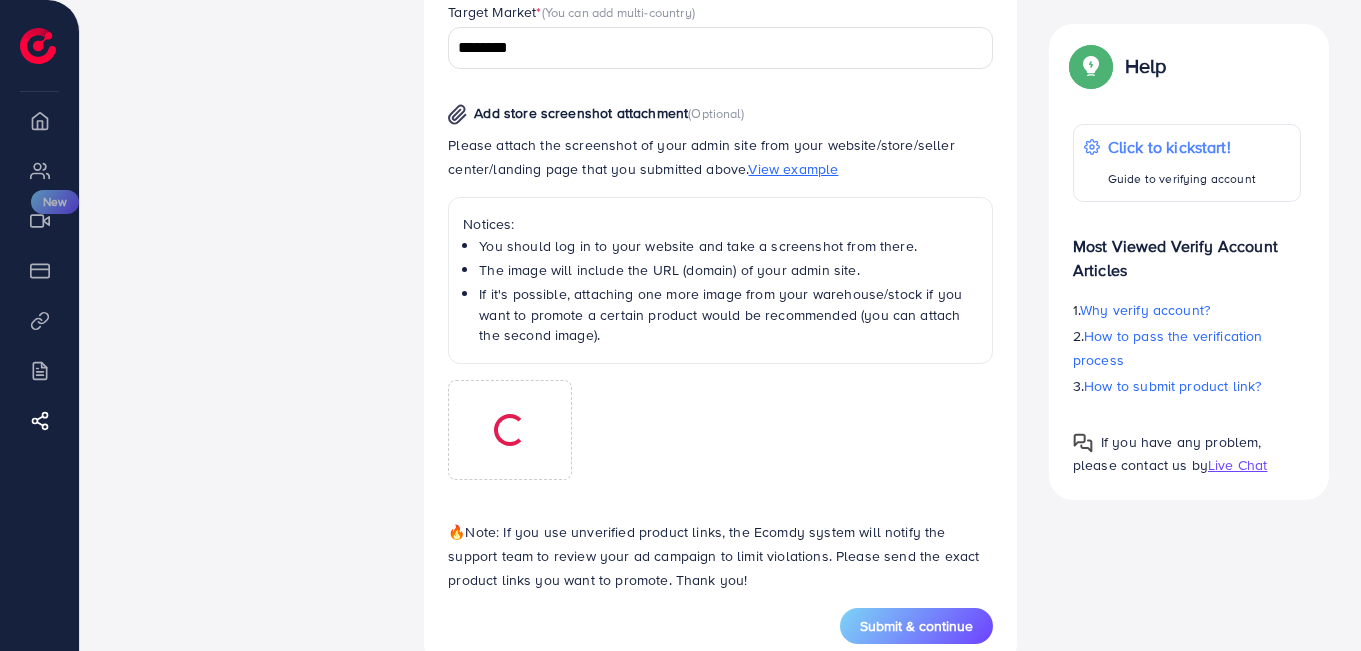 scroll, scrollTop: 1028, scrollLeft: 0, axis: vertical 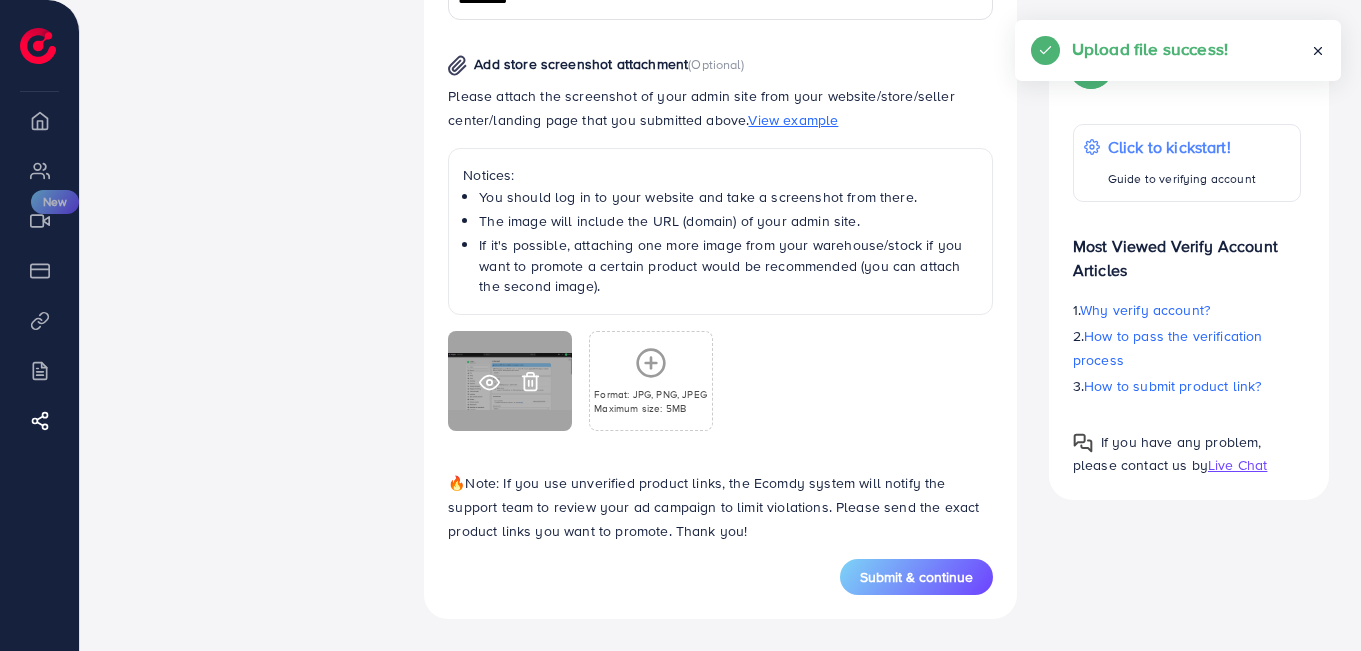 click 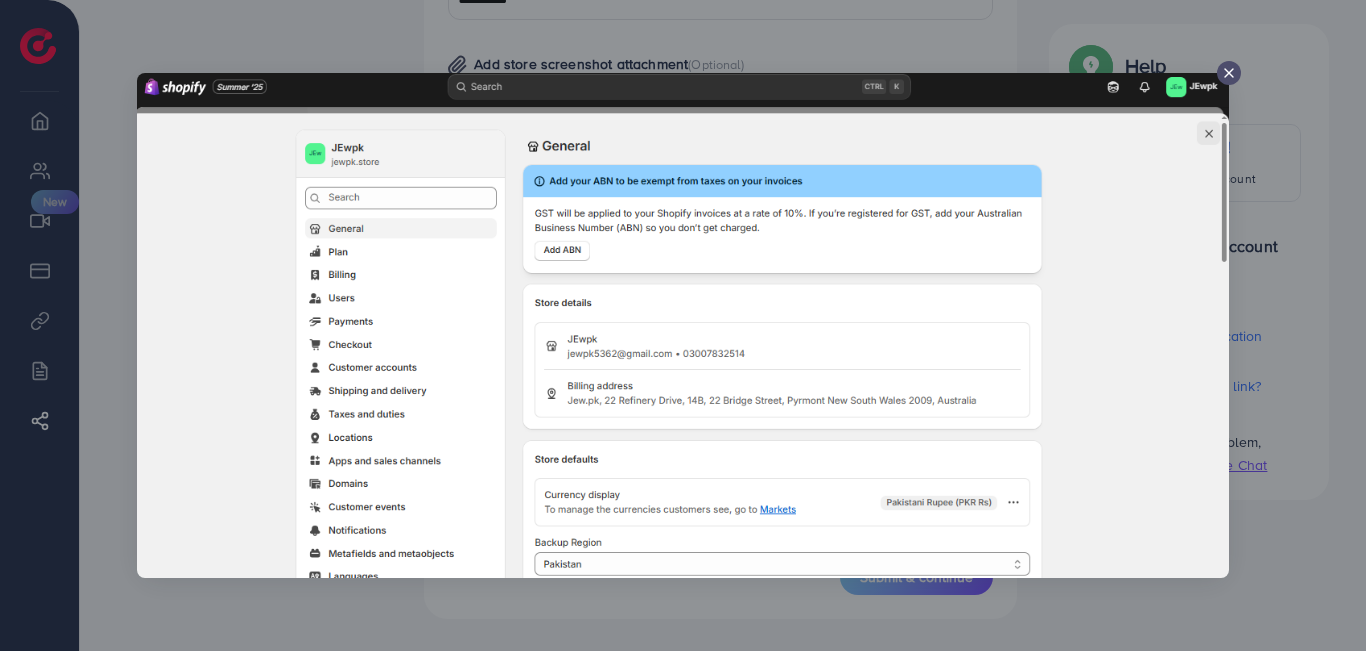 click at bounding box center (683, 325) 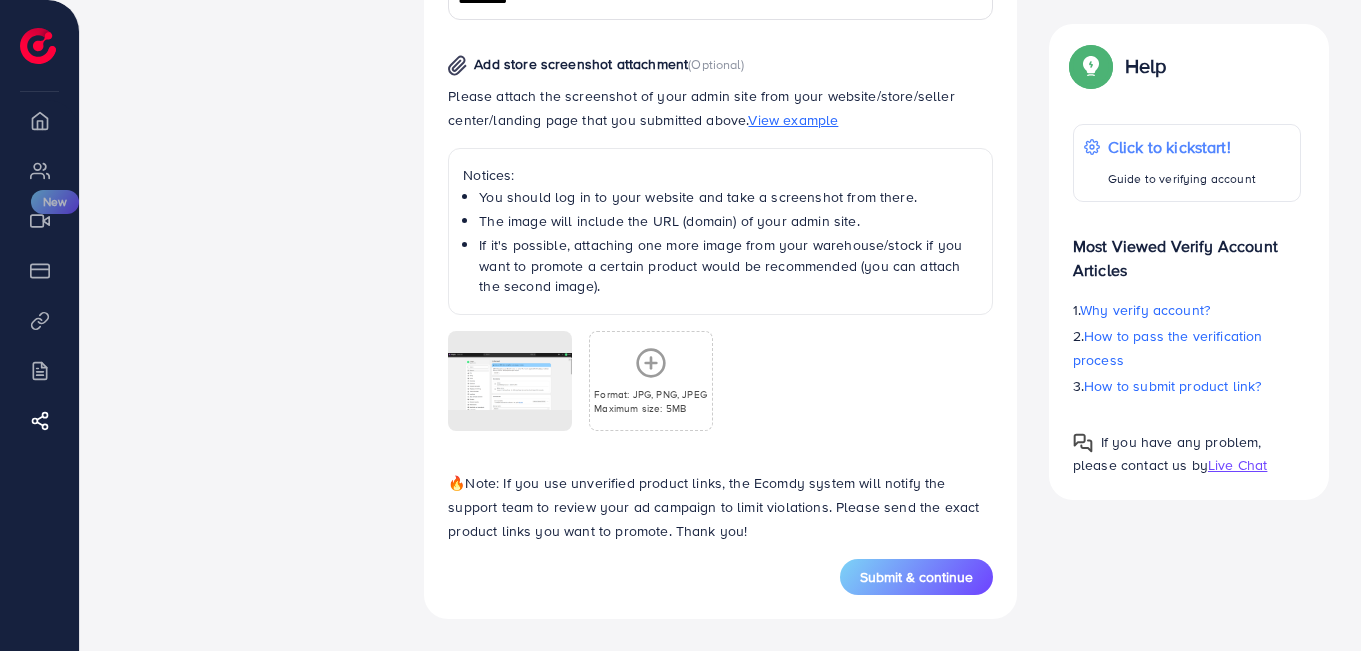 click 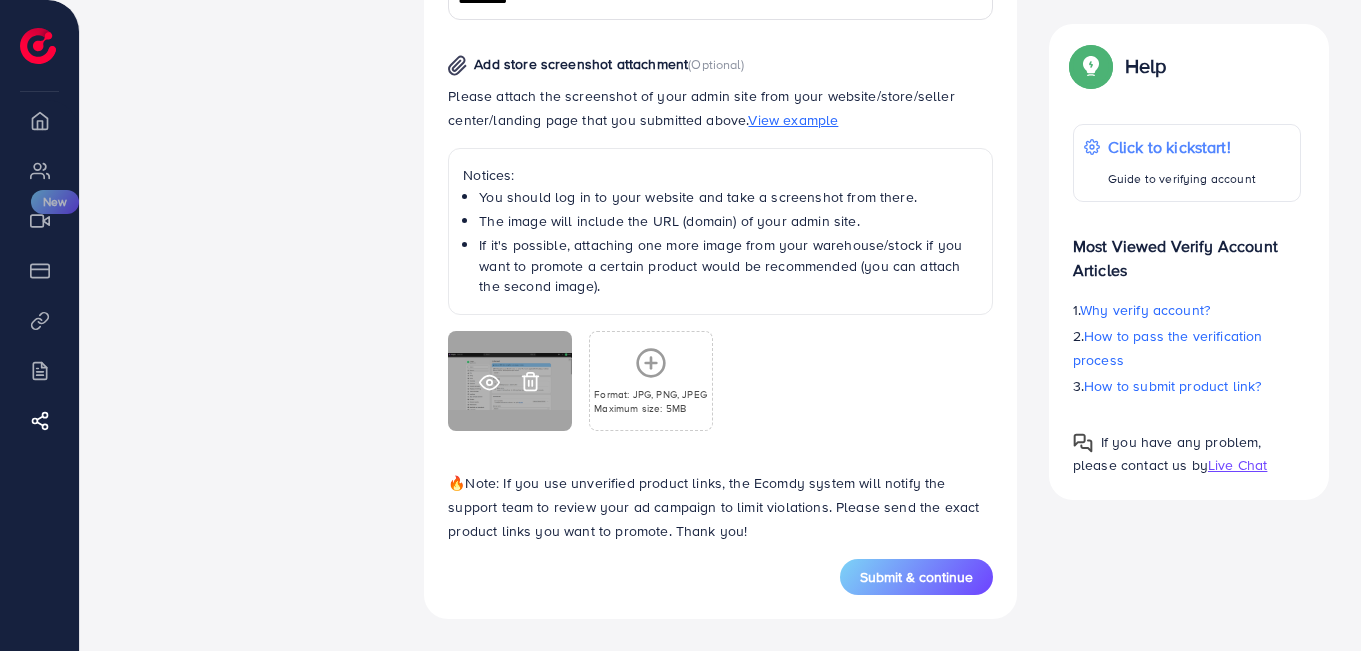 click at bounding box center [510, 381] 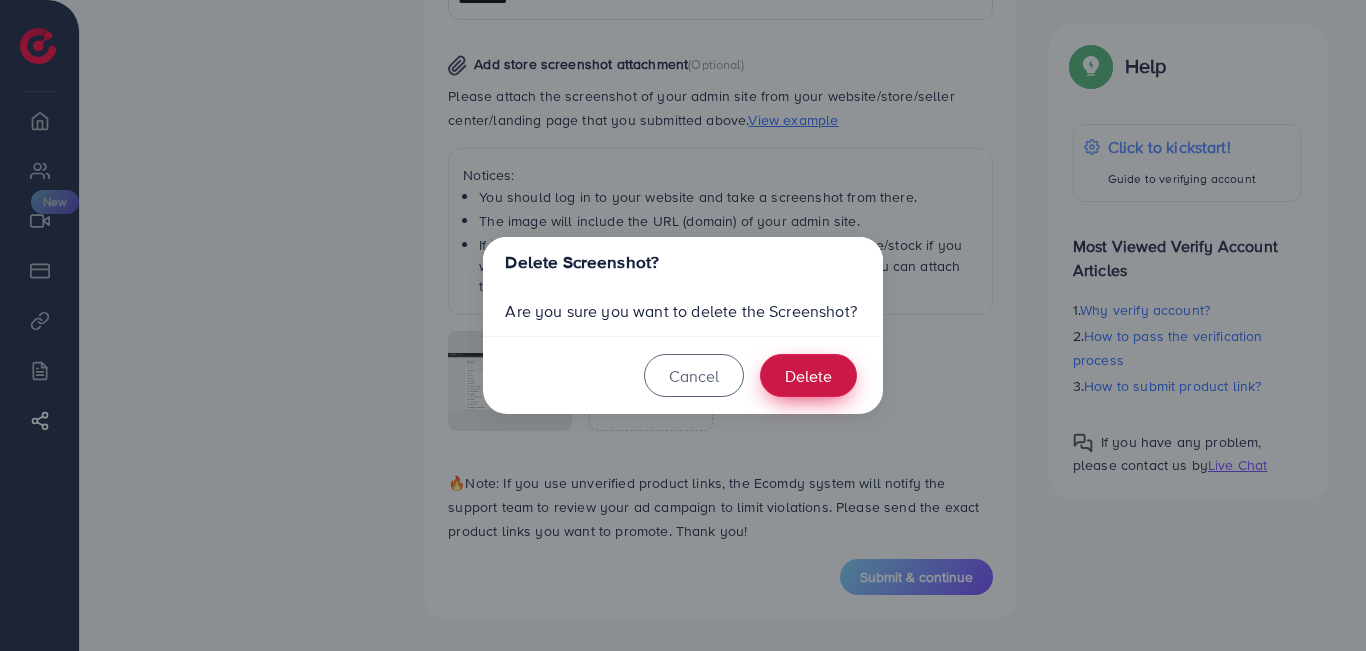 click on "Delete" at bounding box center (808, 375) 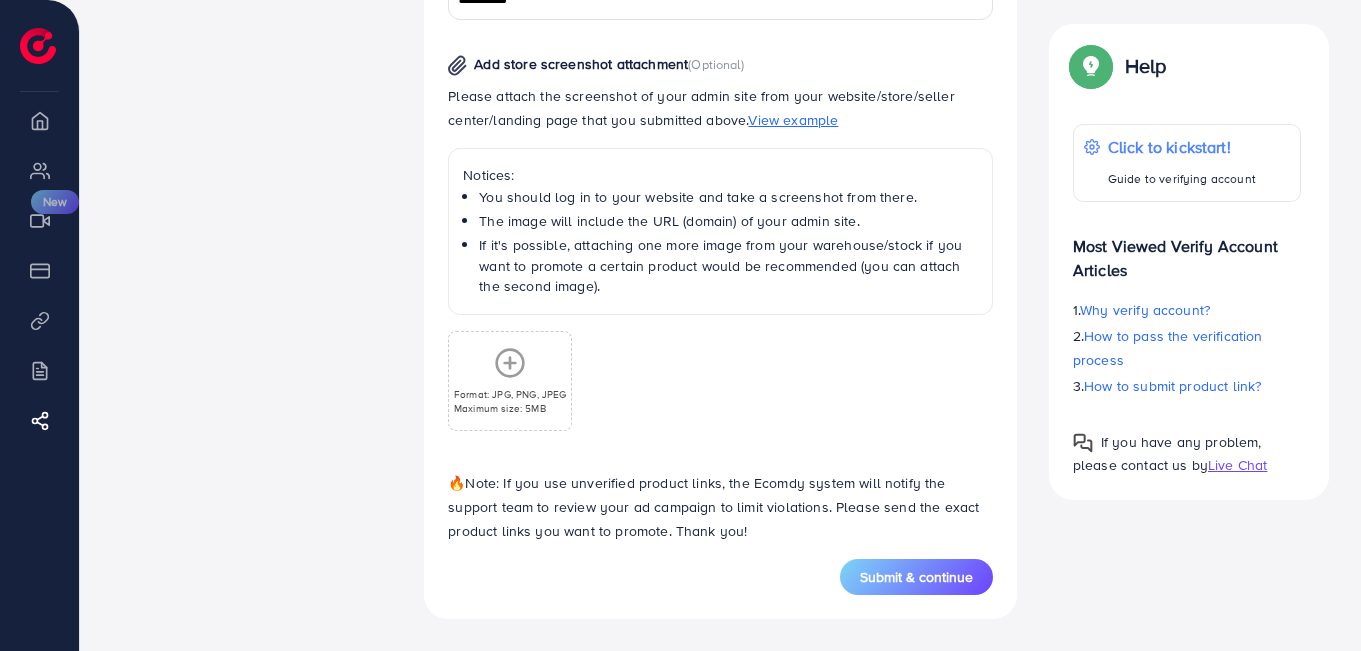 click 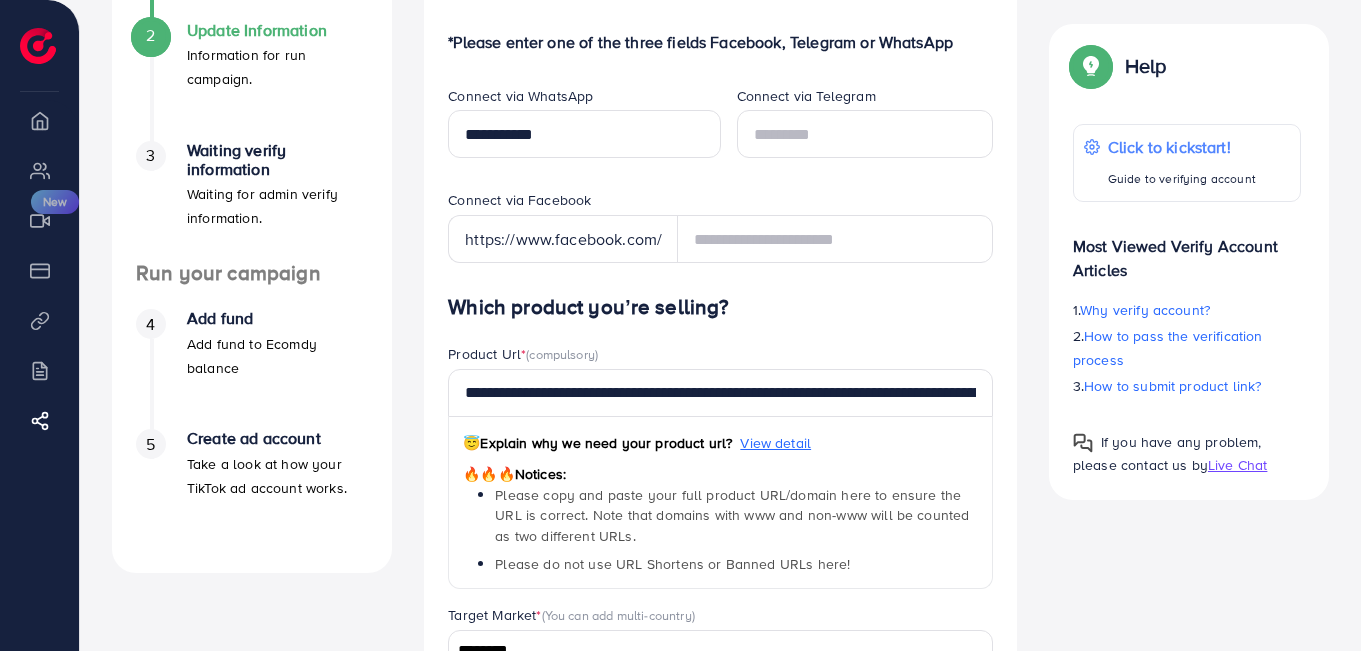 scroll, scrollTop: 366, scrollLeft: 0, axis: vertical 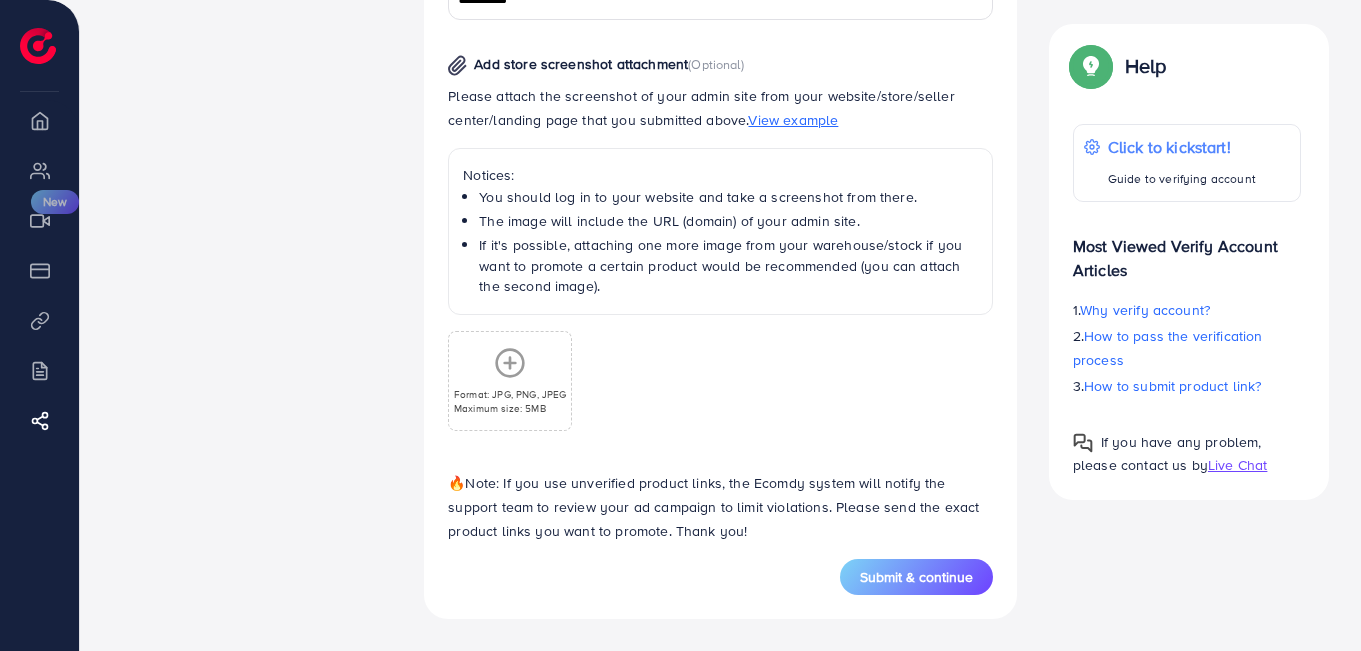 click on "Format: JPG, PNG, JPEG   Maximum size: 5MB" at bounding box center (510, 381) 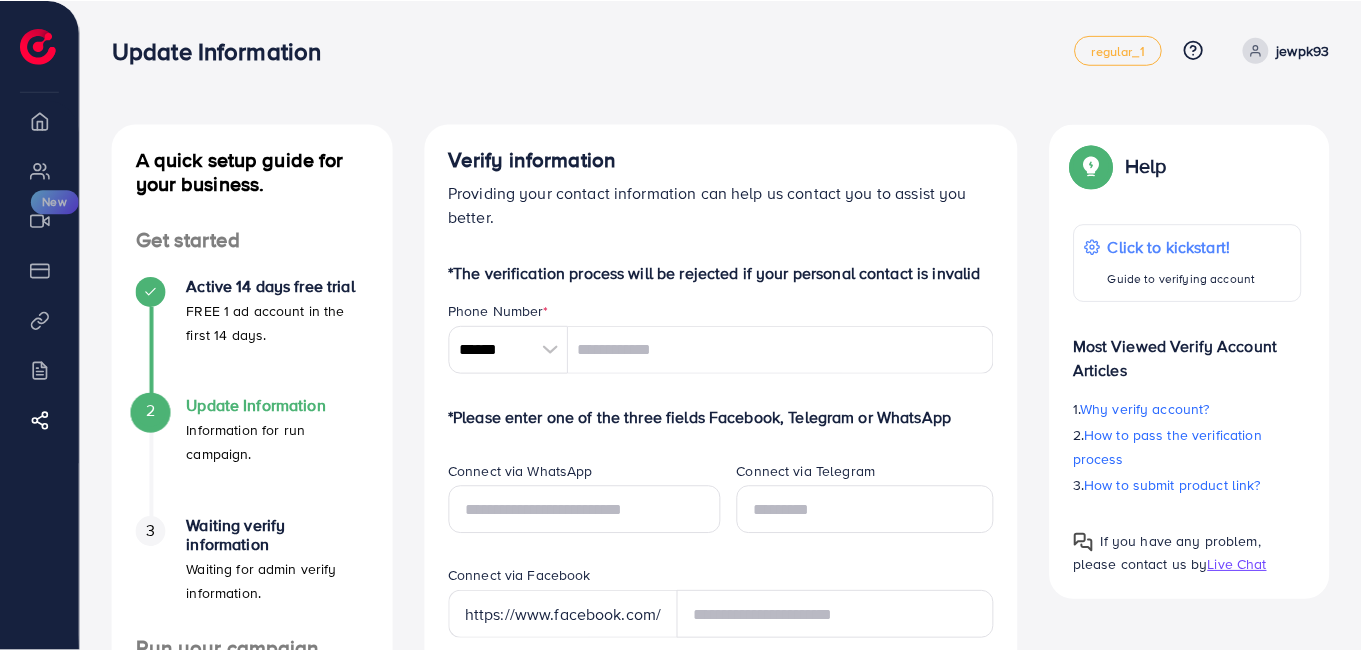 scroll, scrollTop: 0, scrollLeft: 0, axis: both 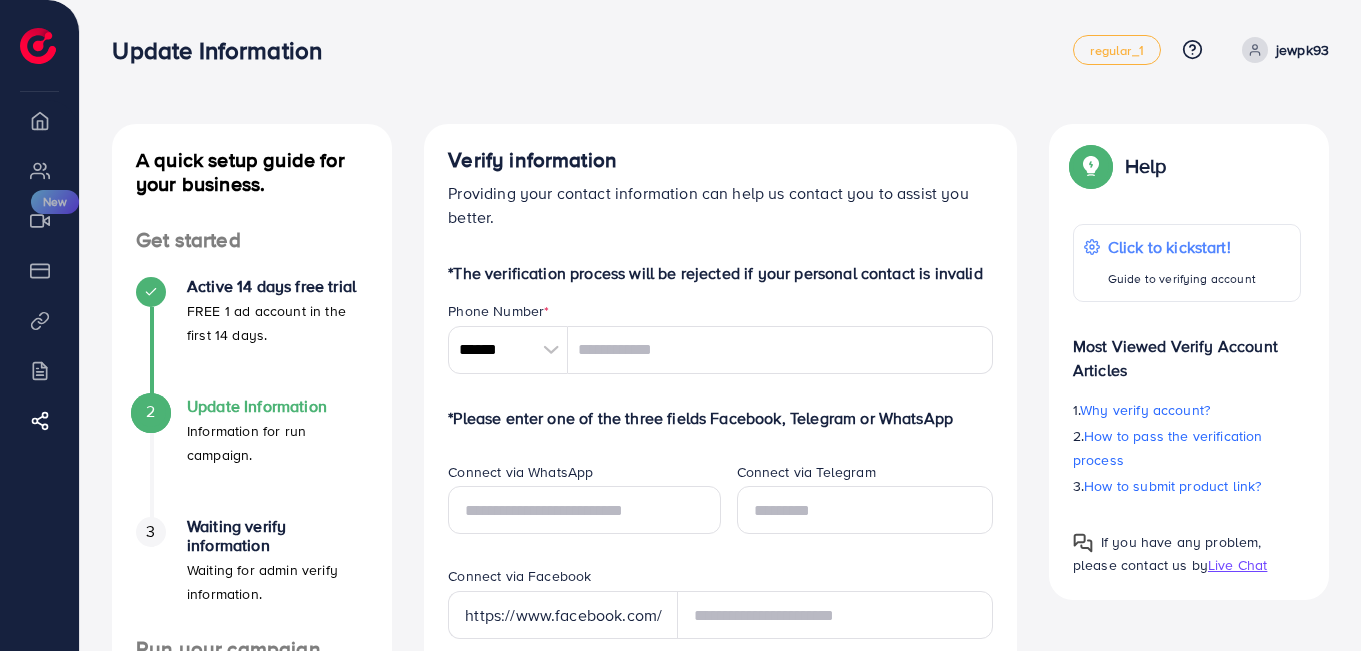 click at bounding box center (550, 350) 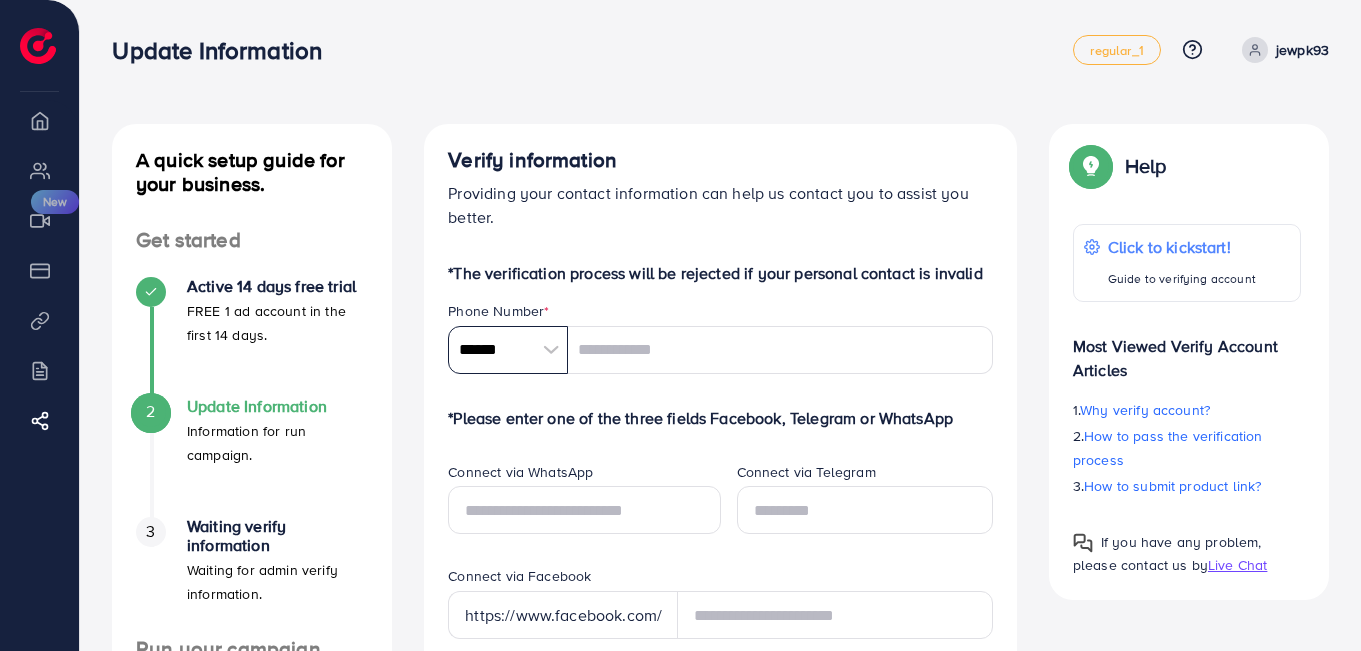 scroll, scrollTop: 9285, scrollLeft: 0, axis: vertical 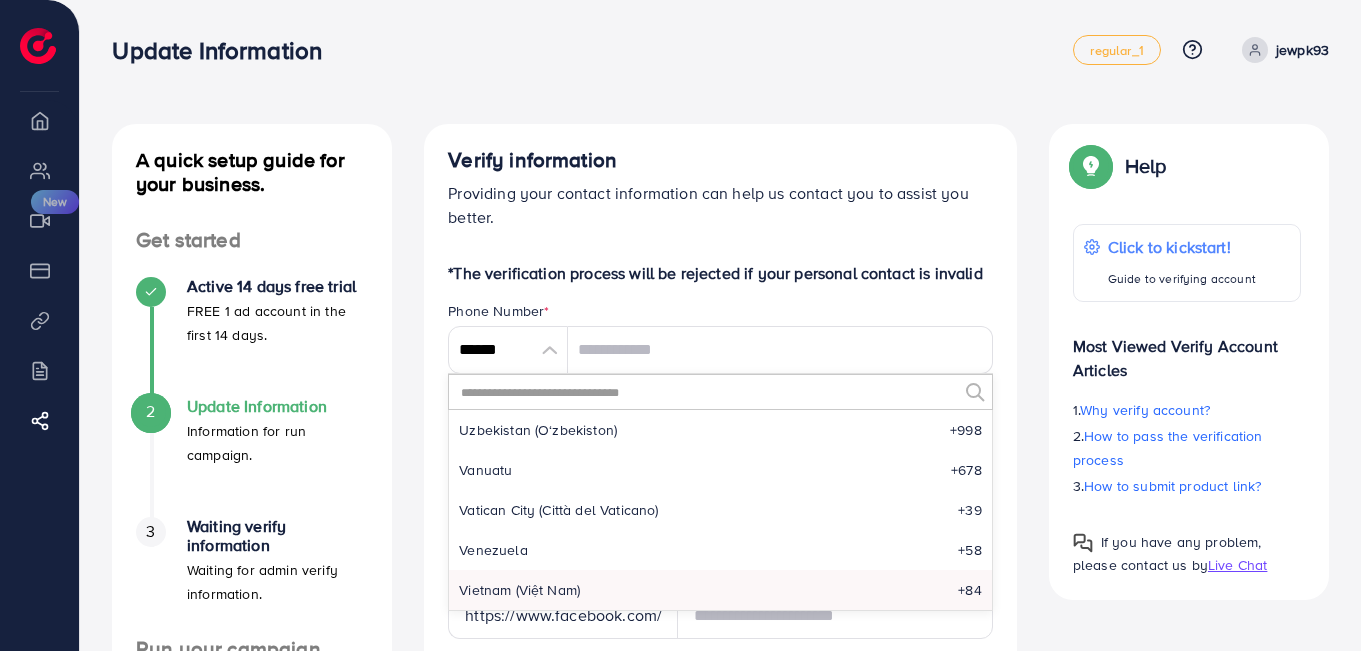 click at bounding box center (708, 392) 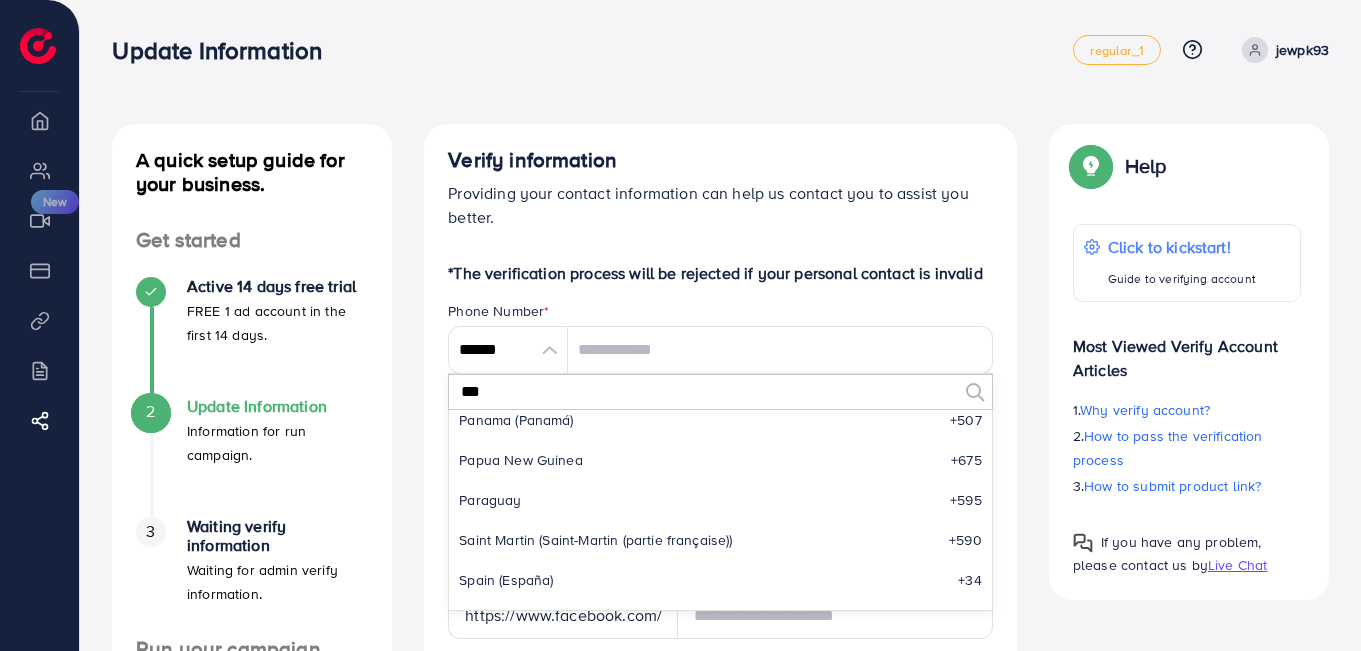 scroll, scrollTop: 0, scrollLeft: 0, axis: both 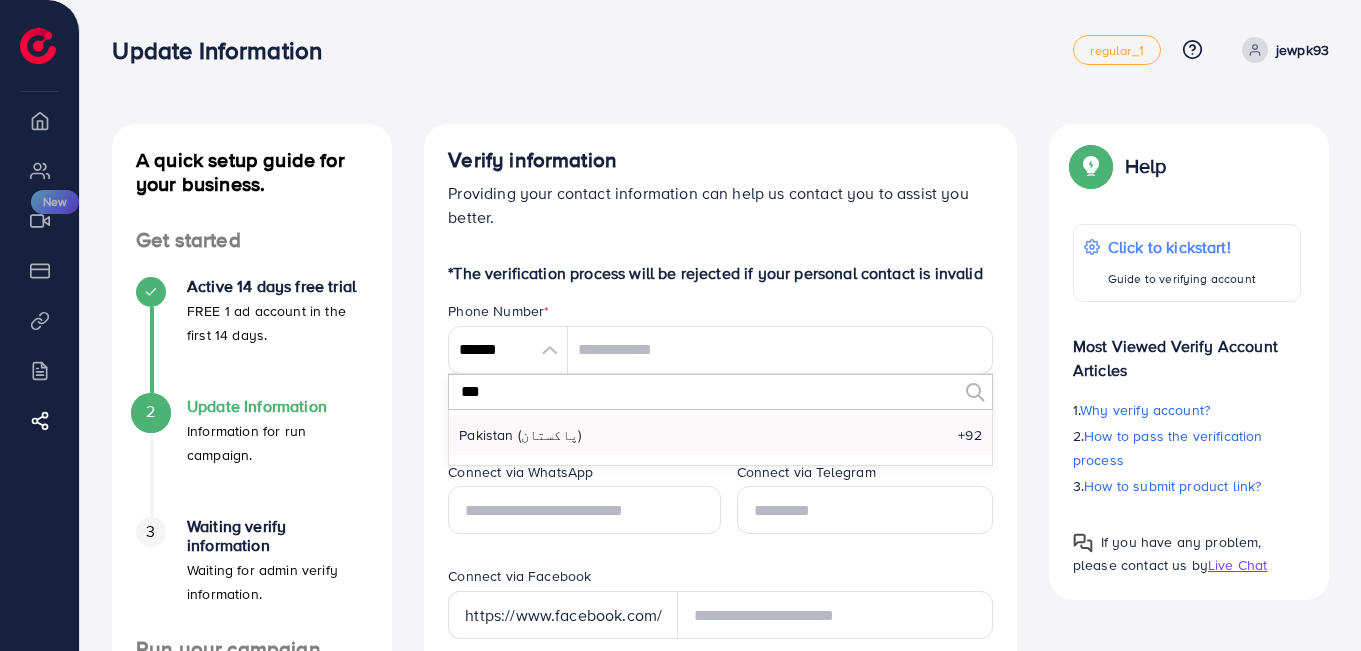 type on "***" 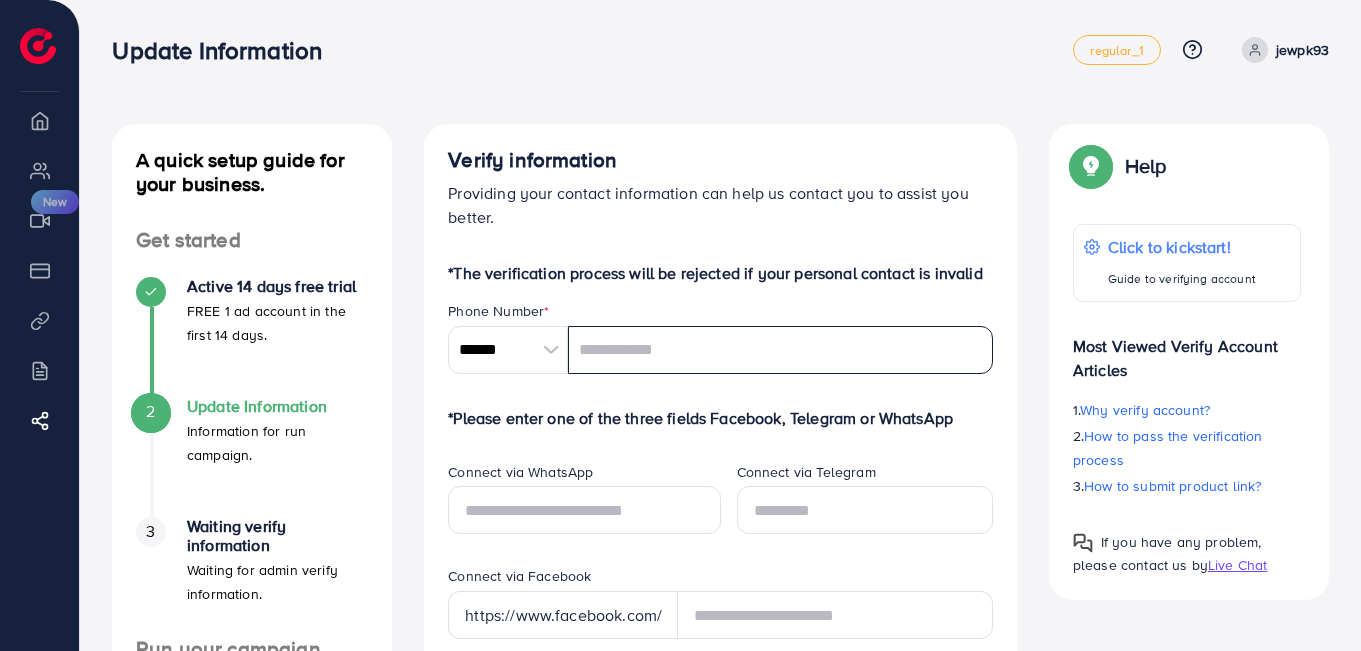 click at bounding box center [780, 350] 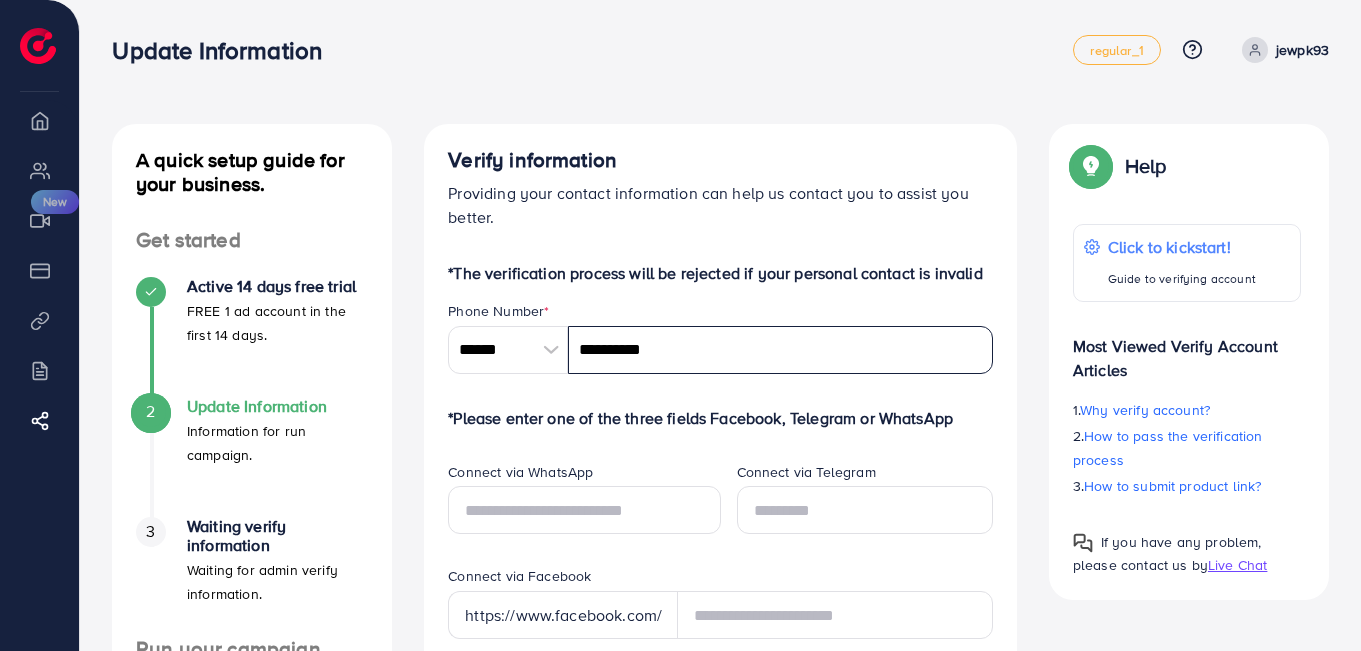 type on "**********" 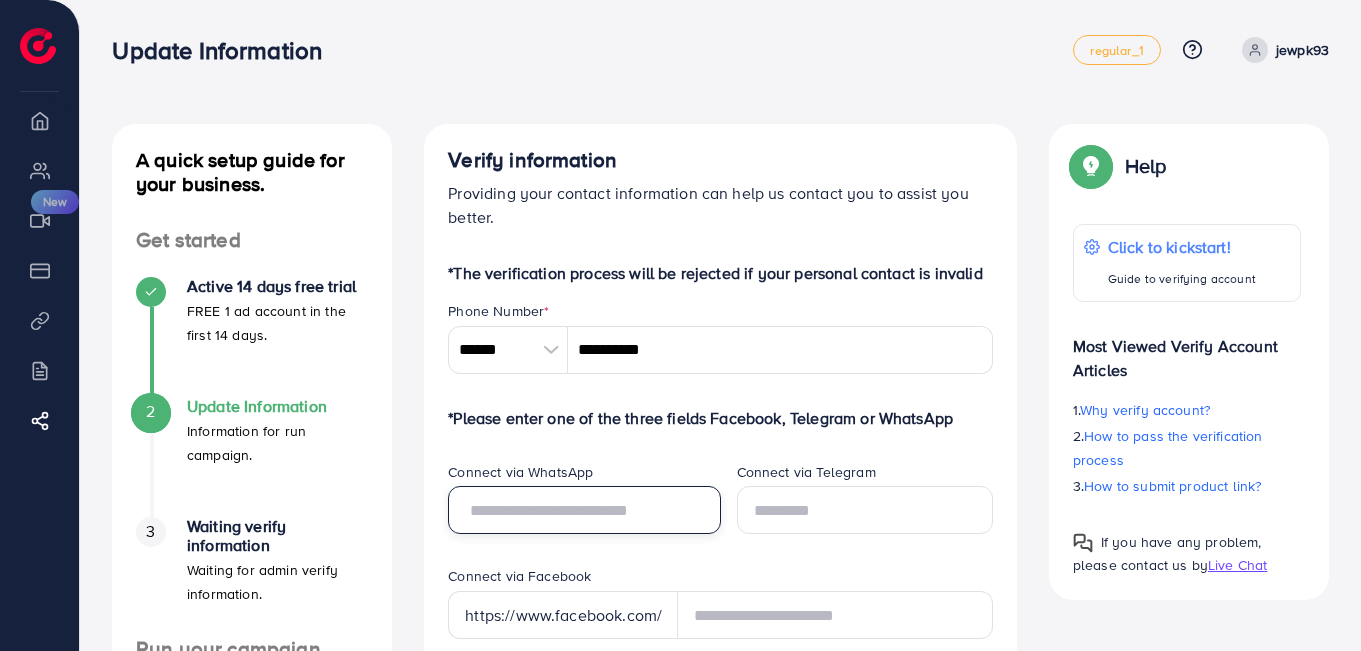 click at bounding box center (584, 510) 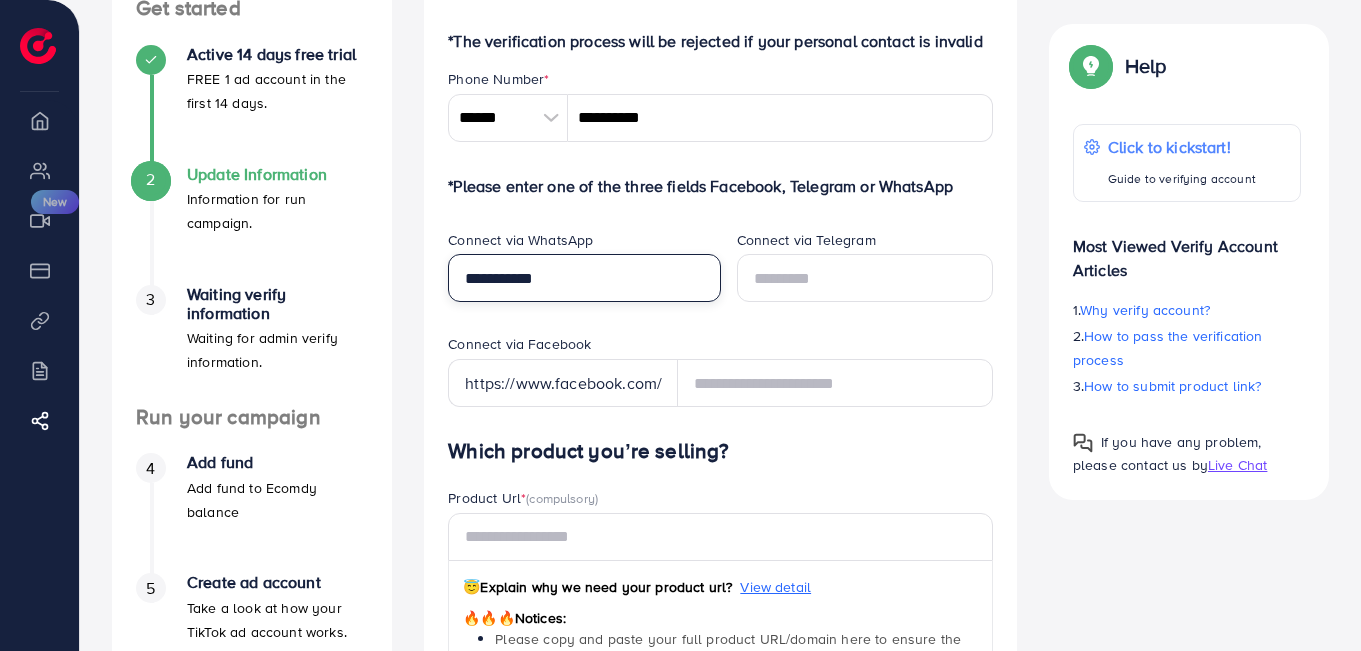 scroll, scrollTop: 257, scrollLeft: 0, axis: vertical 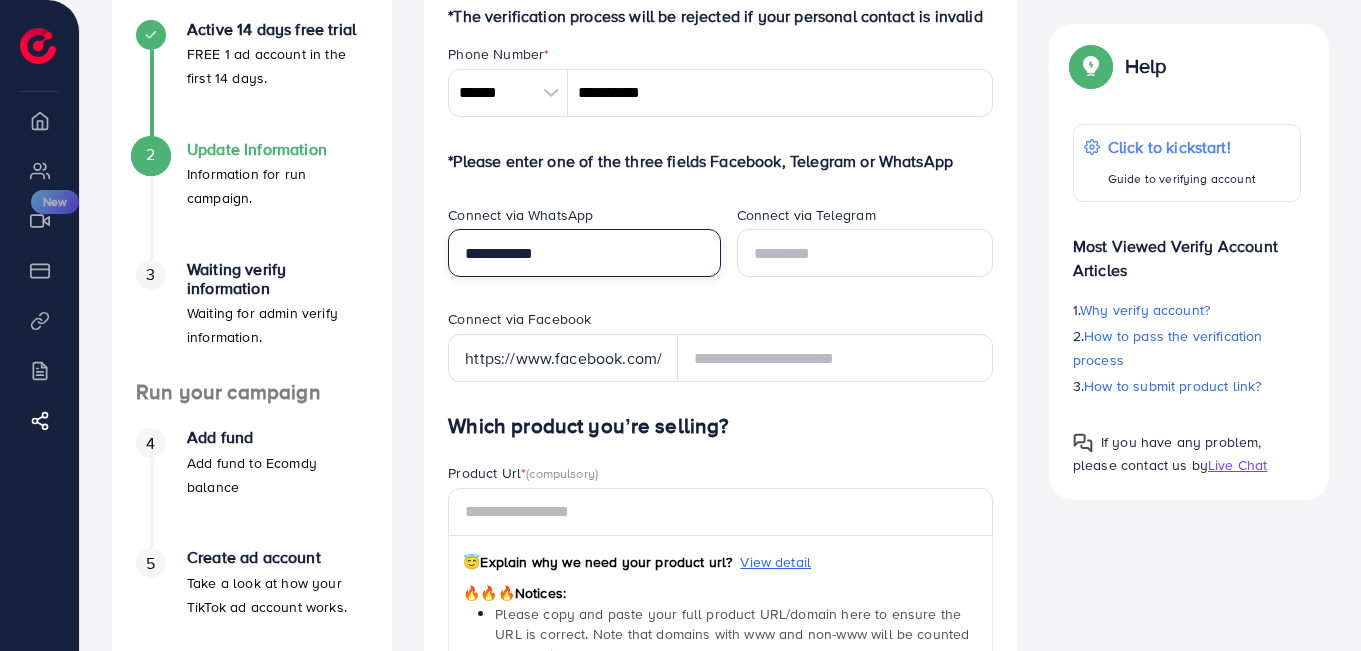 type on "**********" 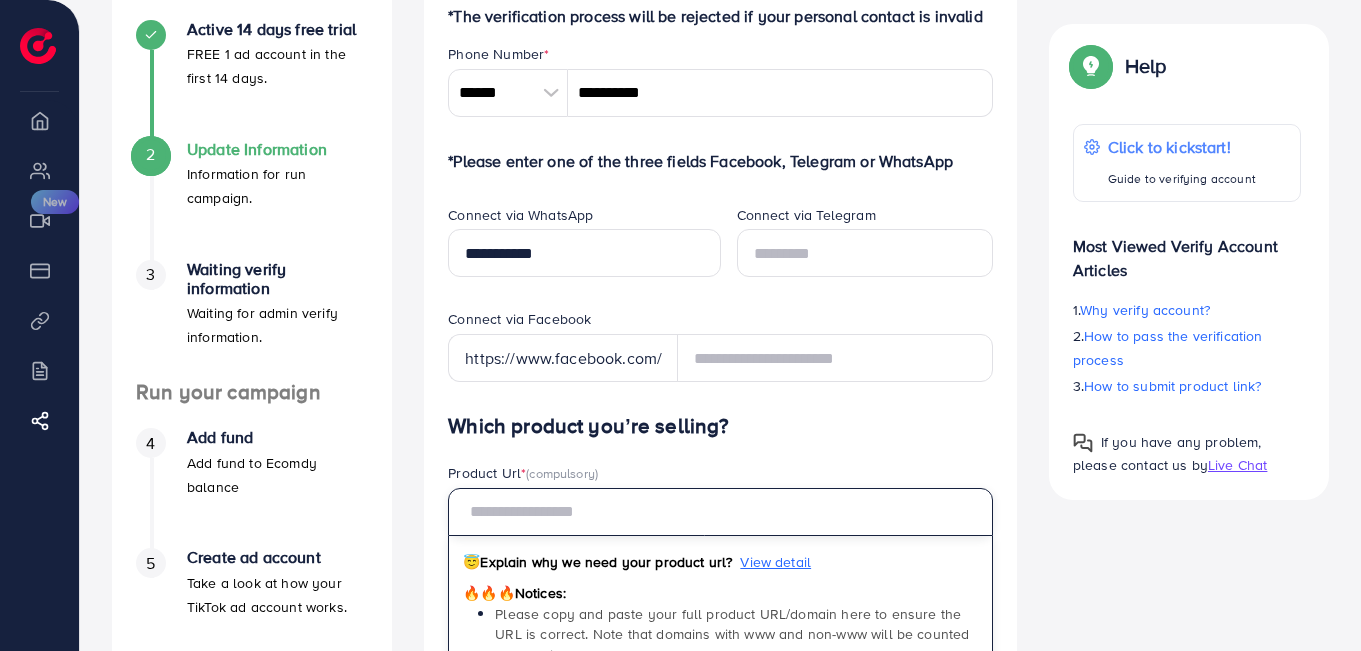 click at bounding box center [720, 512] 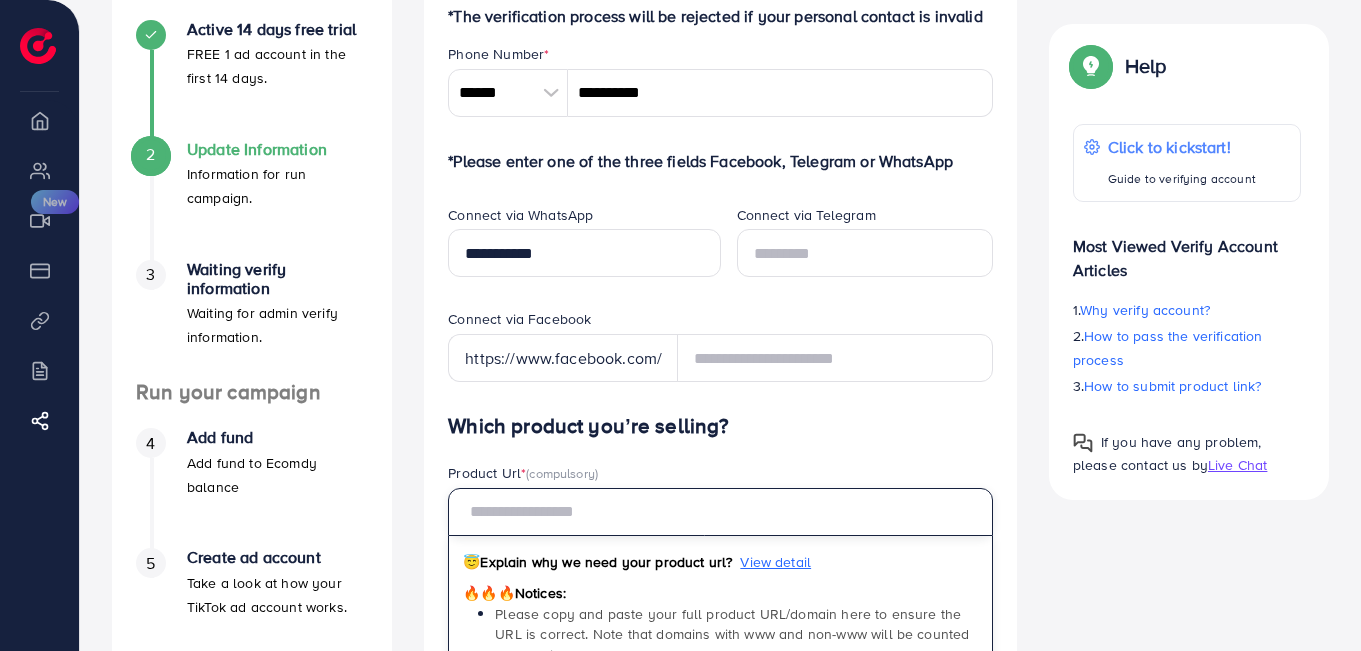 paste on "**********" 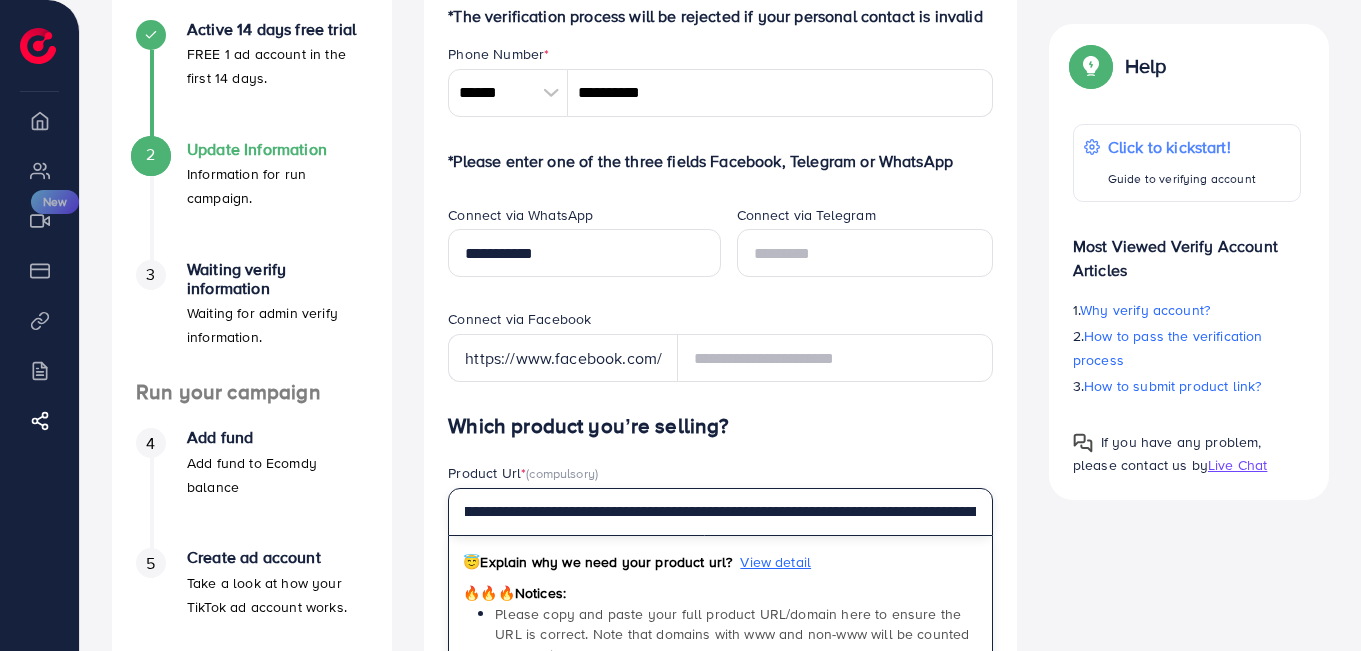scroll, scrollTop: 0, scrollLeft: 0, axis: both 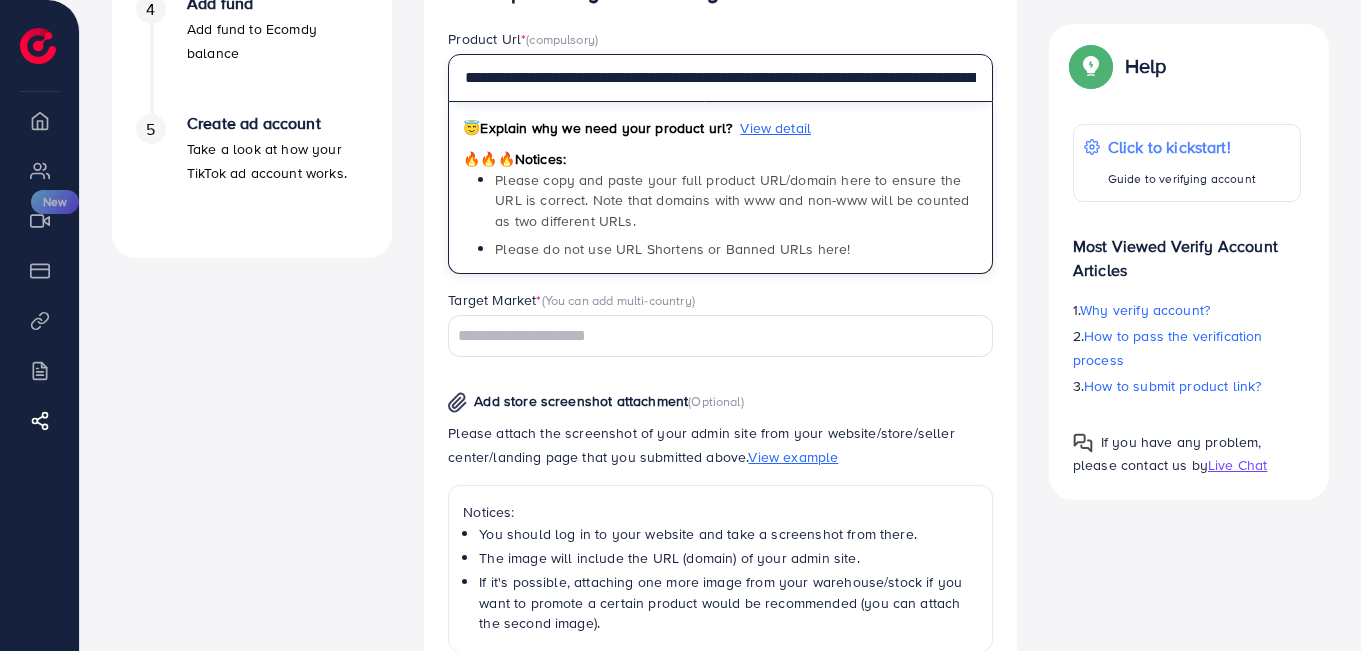 type on "**********" 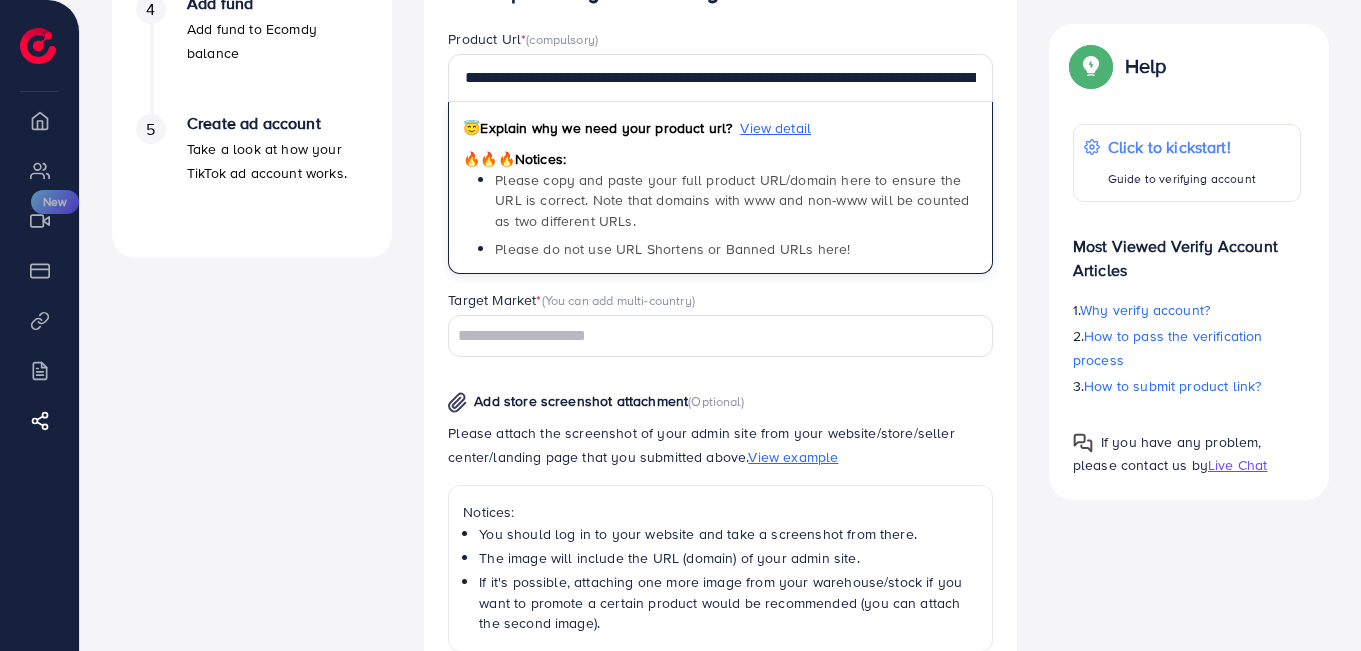click at bounding box center [709, 336] 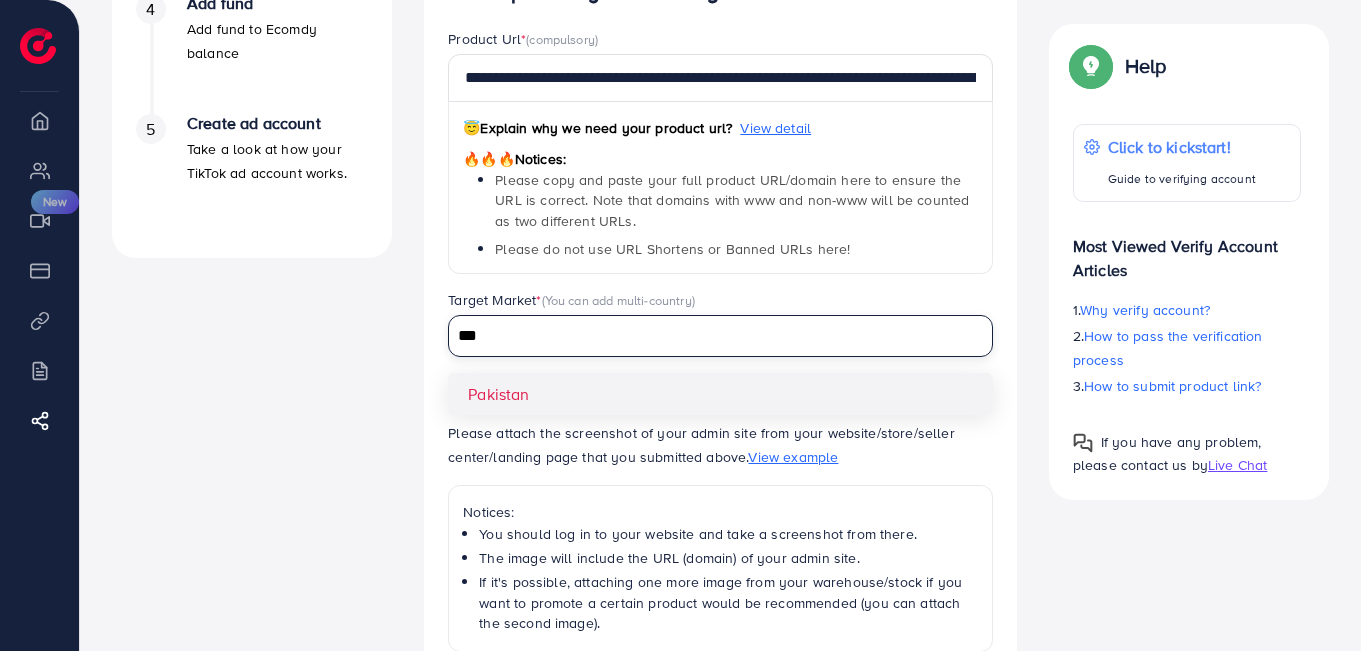 type on "***" 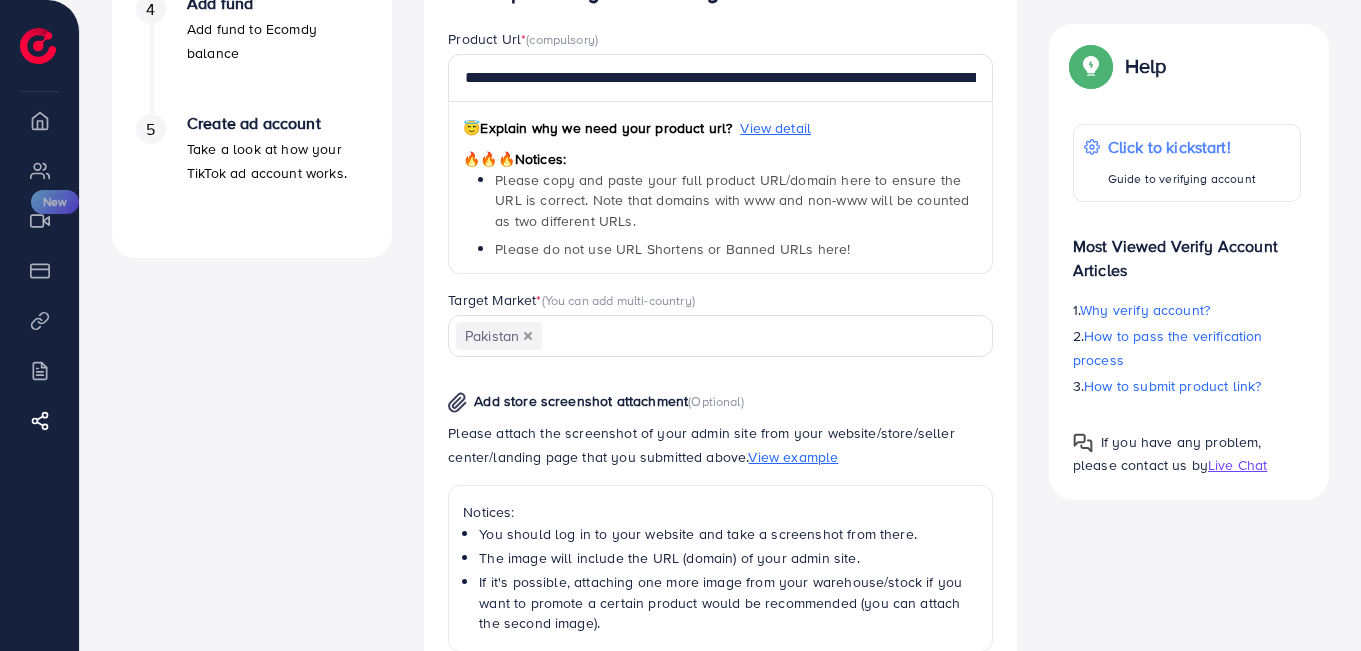 click on "**********" at bounding box center (720, 438) 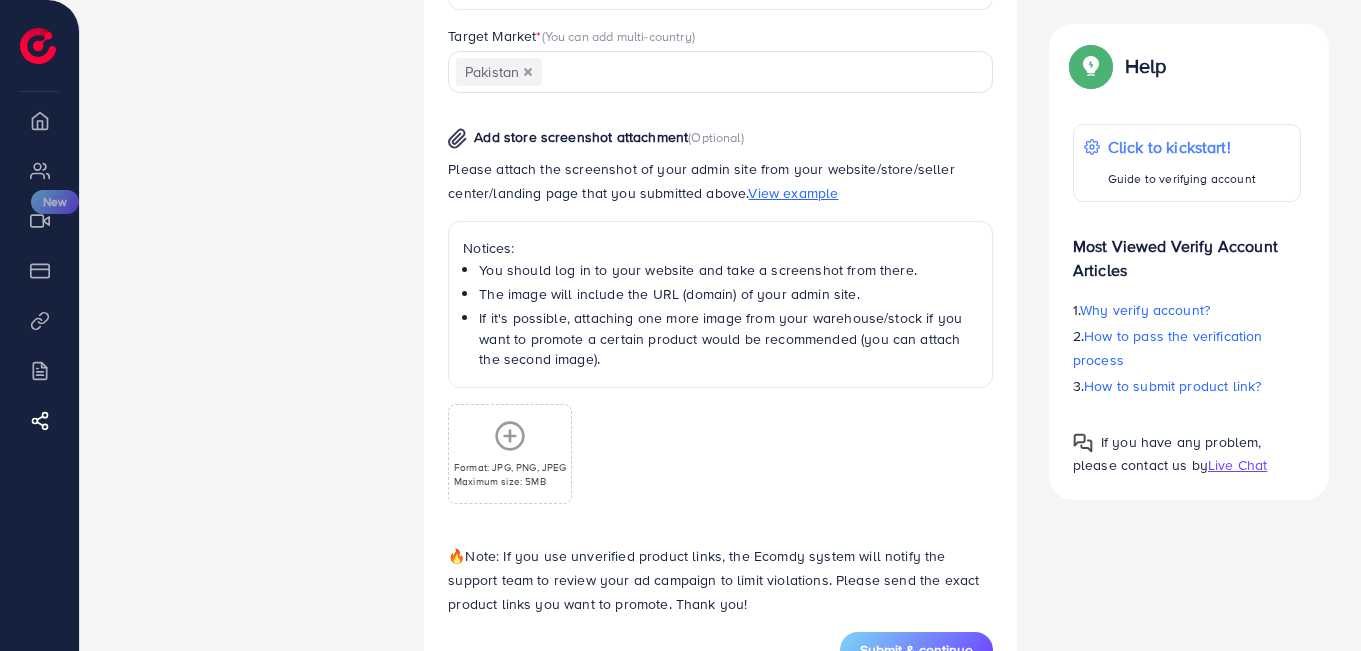 scroll, scrollTop: 959, scrollLeft: 0, axis: vertical 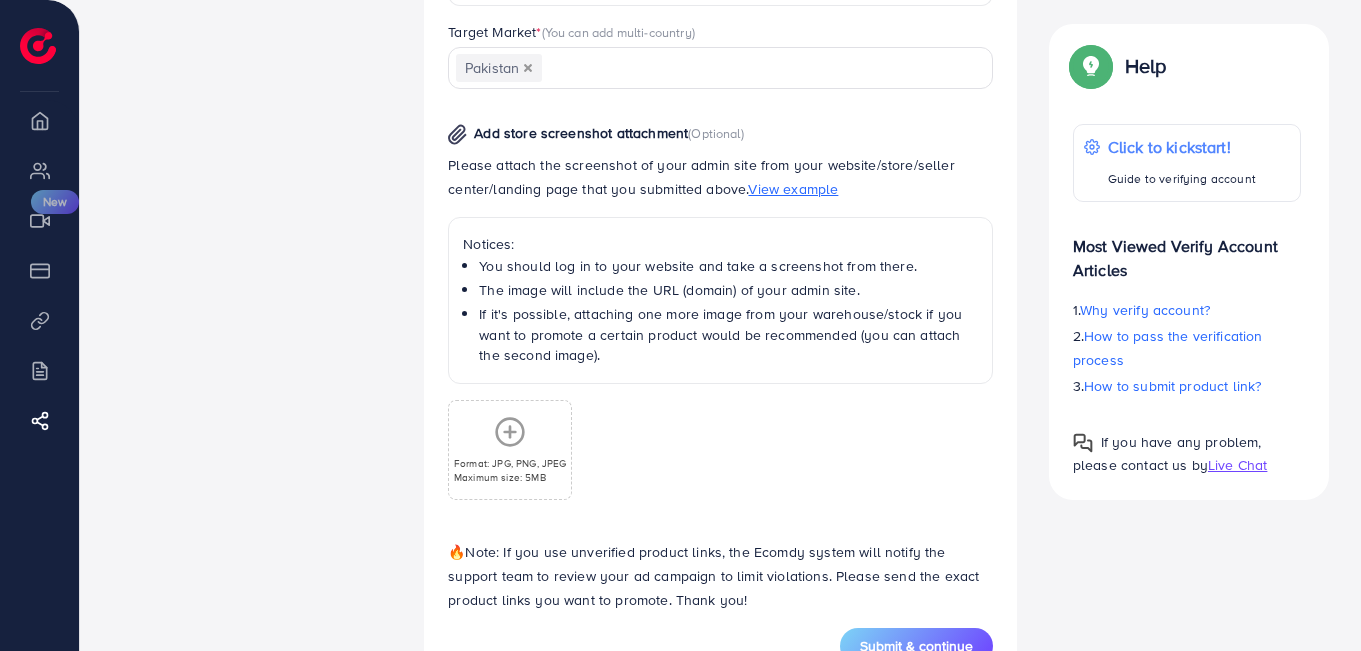 click 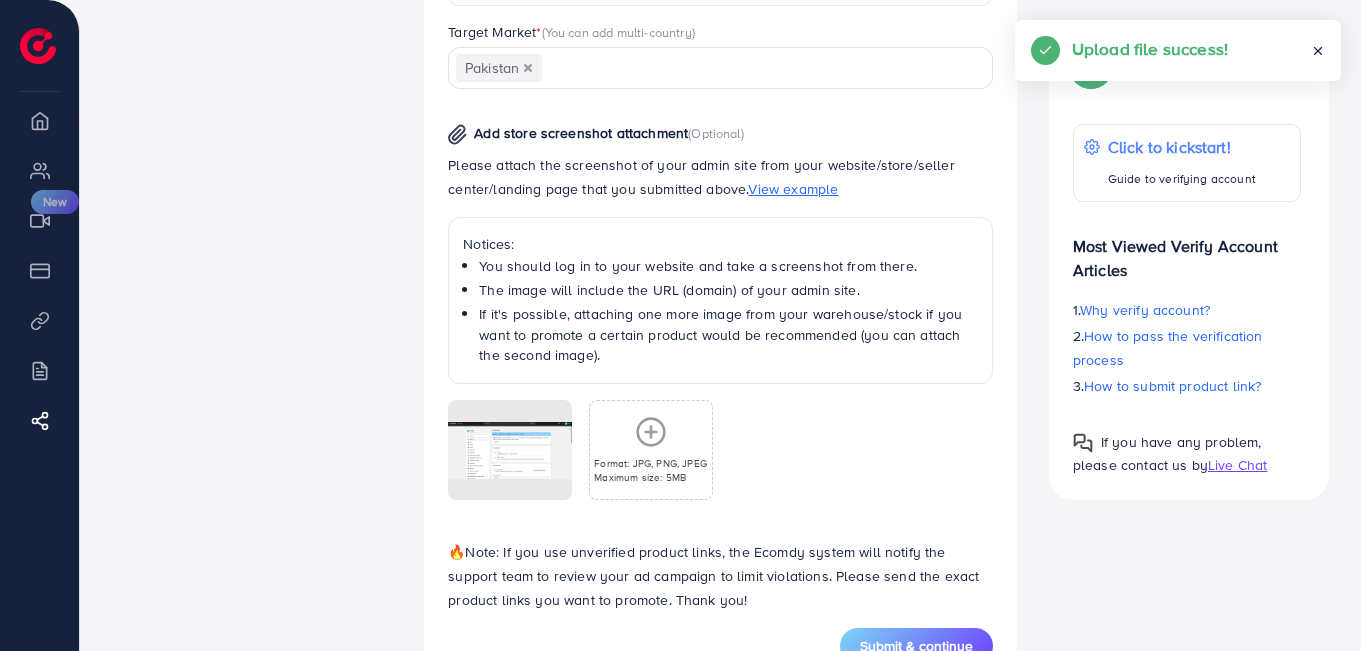 scroll, scrollTop: 1028, scrollLeft: 0, axis: vertical 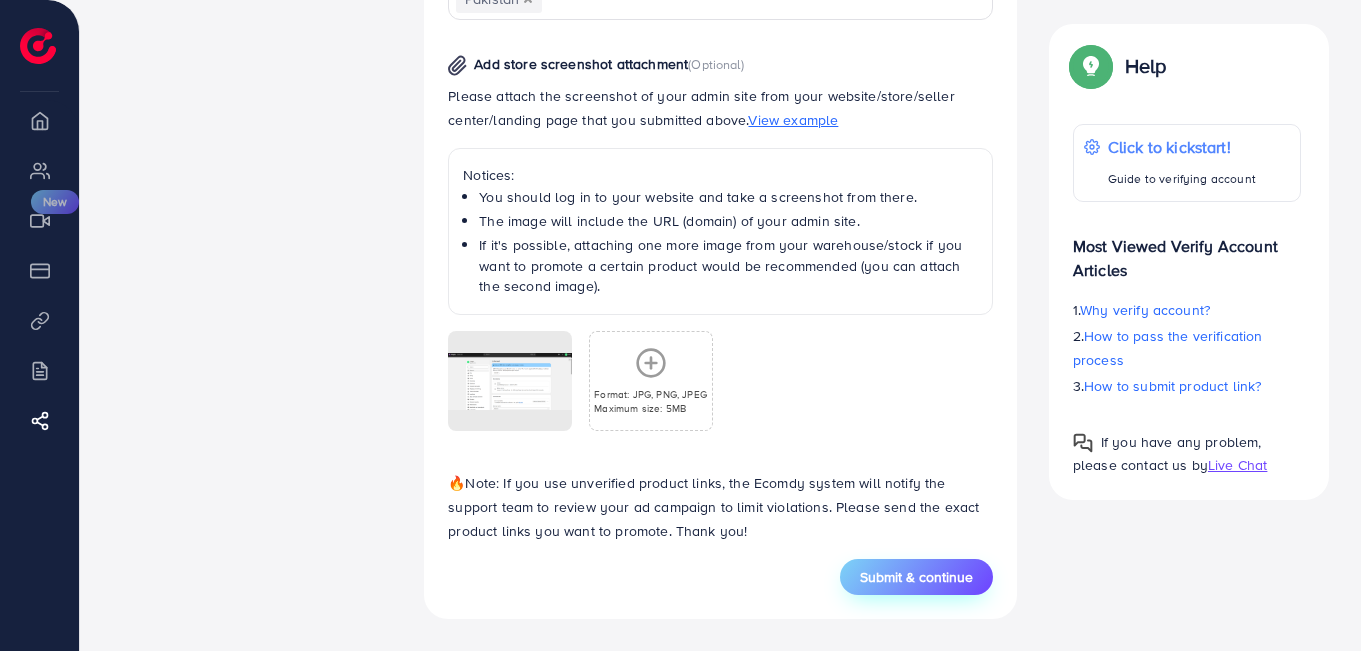 click on "Submit & continue" at bounding box center (916, 577) 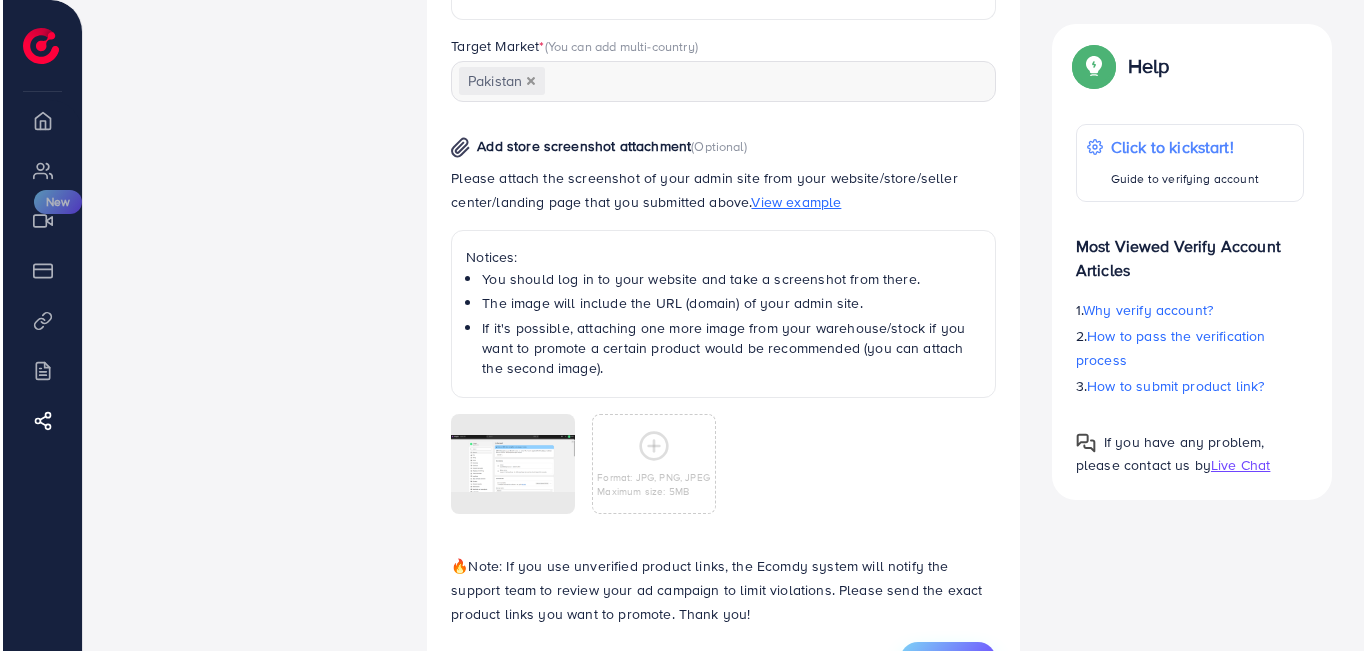 scroll, scrollTop: 0, scrollLeft: 0, axis: both 